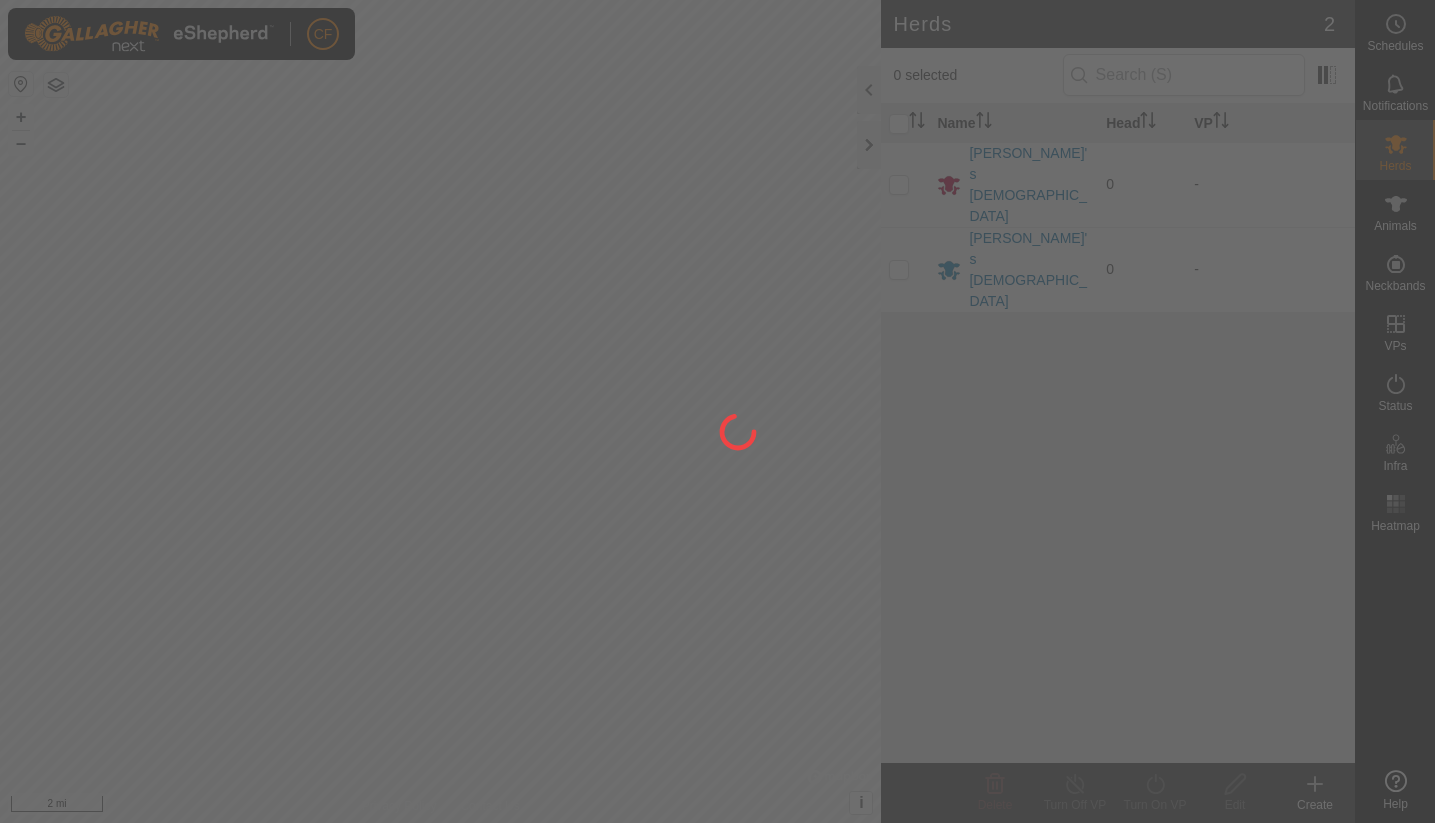 scroll, scrollTop: 0, scrollLeft: 0, axis: both 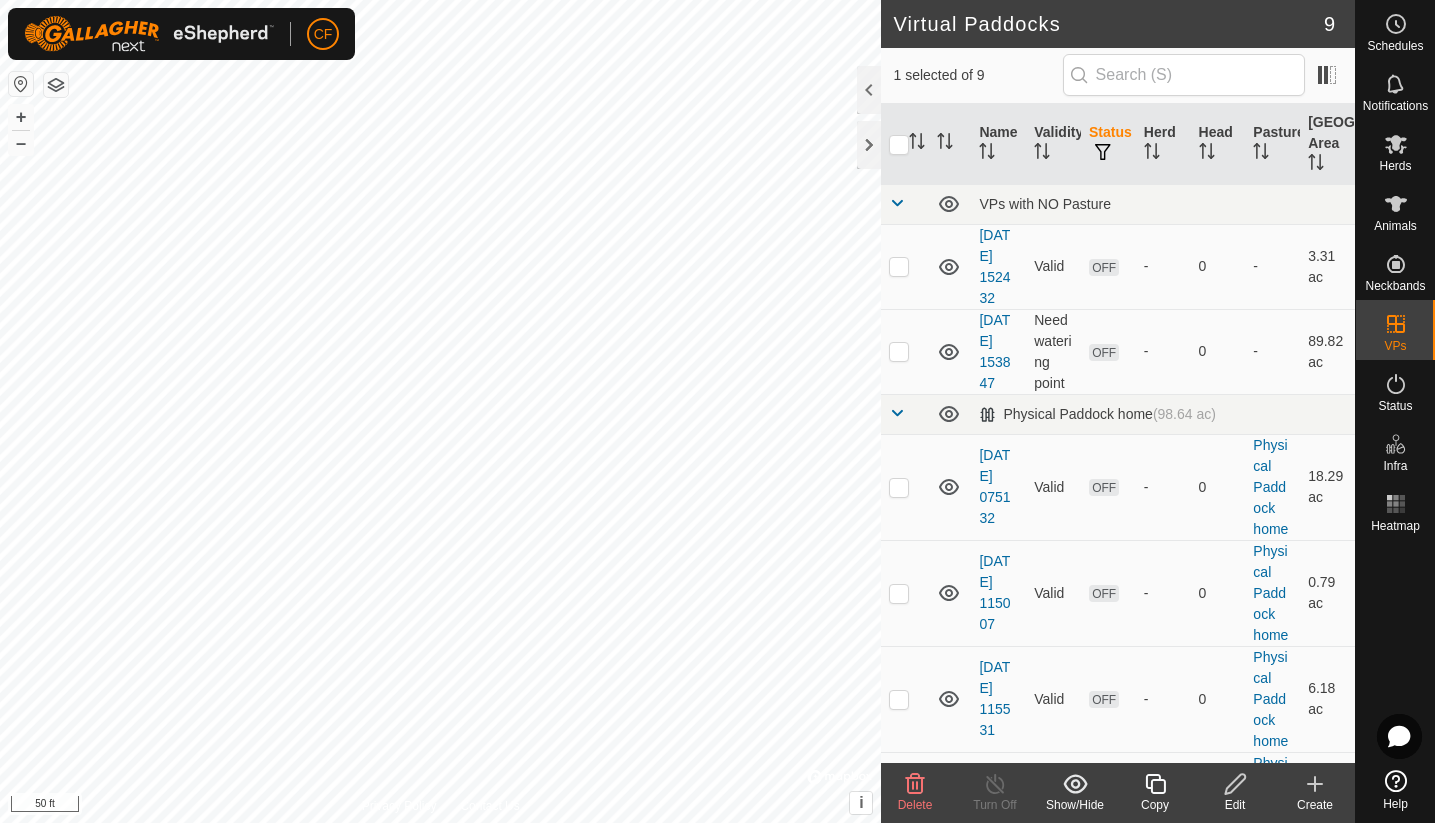 checkbox on "false" 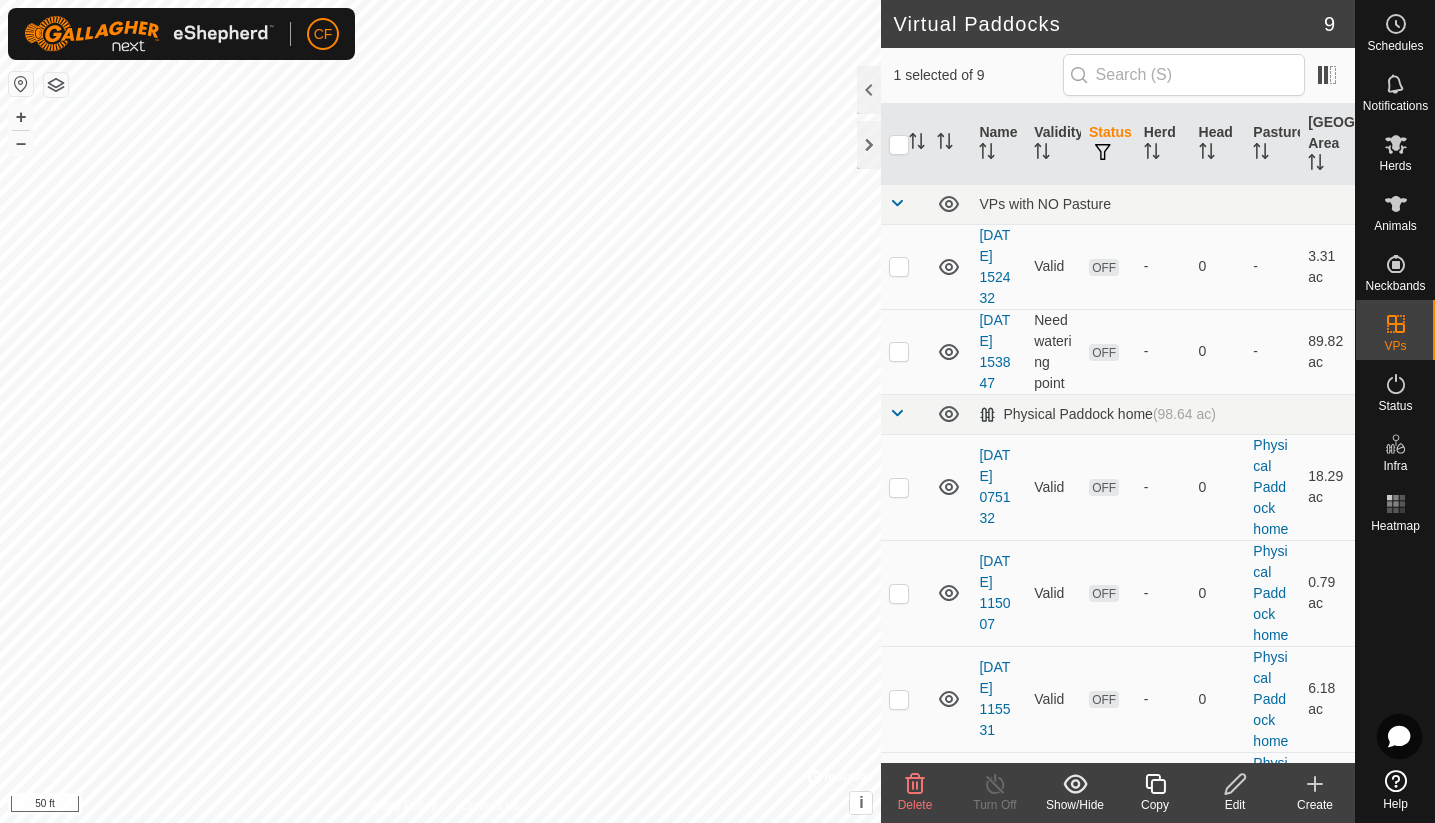 checkbox on "true" 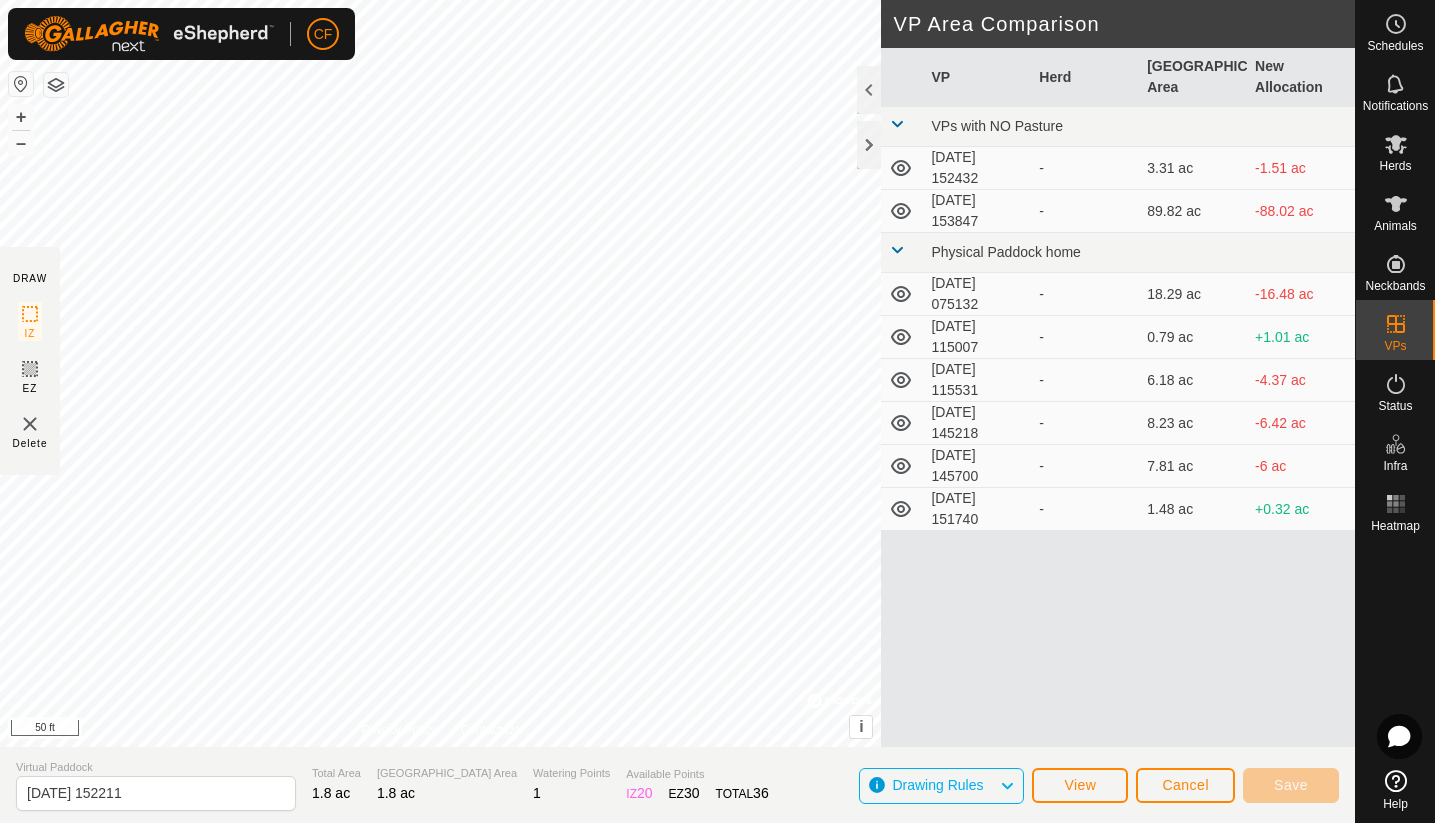 click on "Cancel" 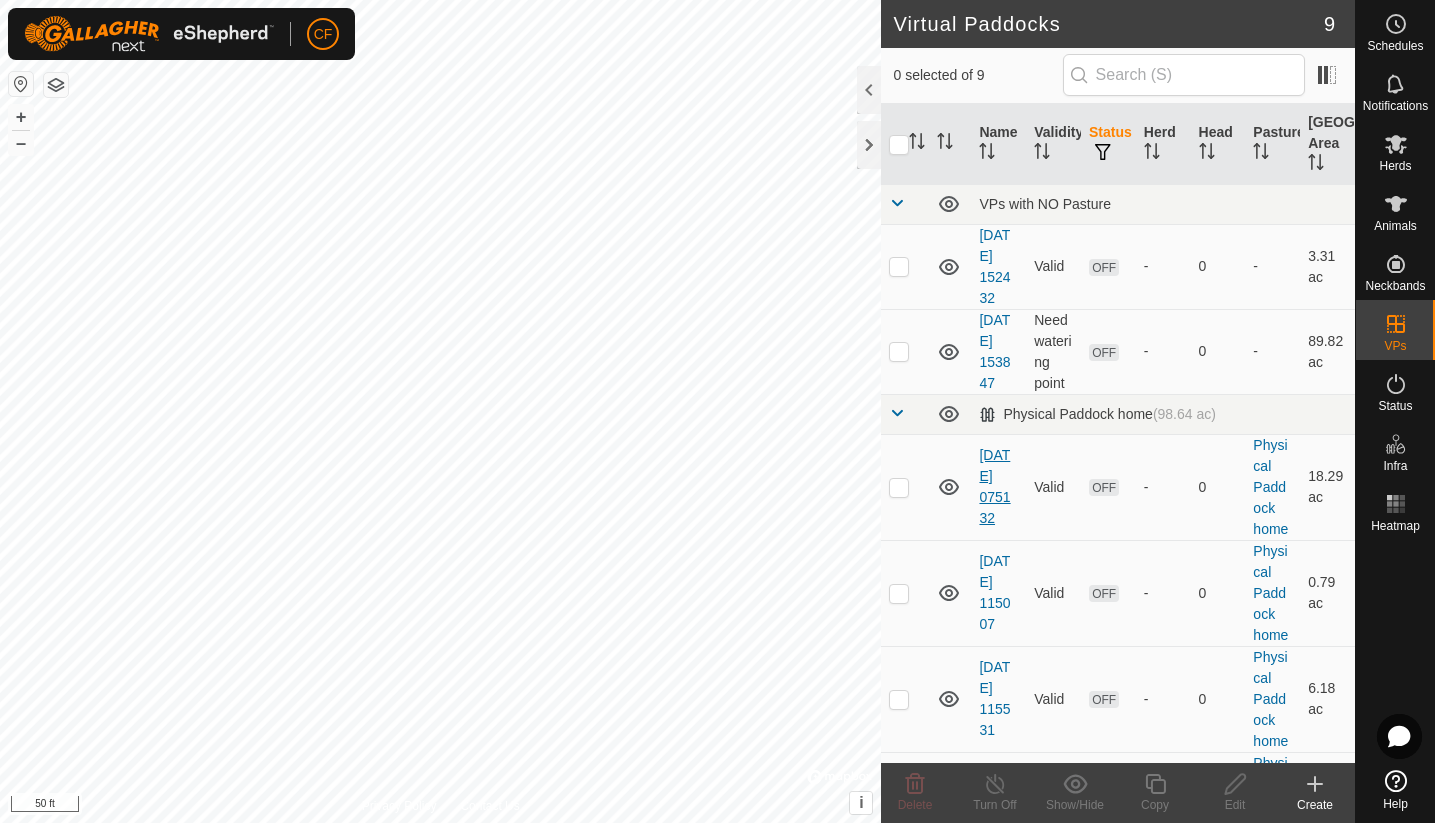 click on "[DATE] 075132" at bounding box center (994, 486) 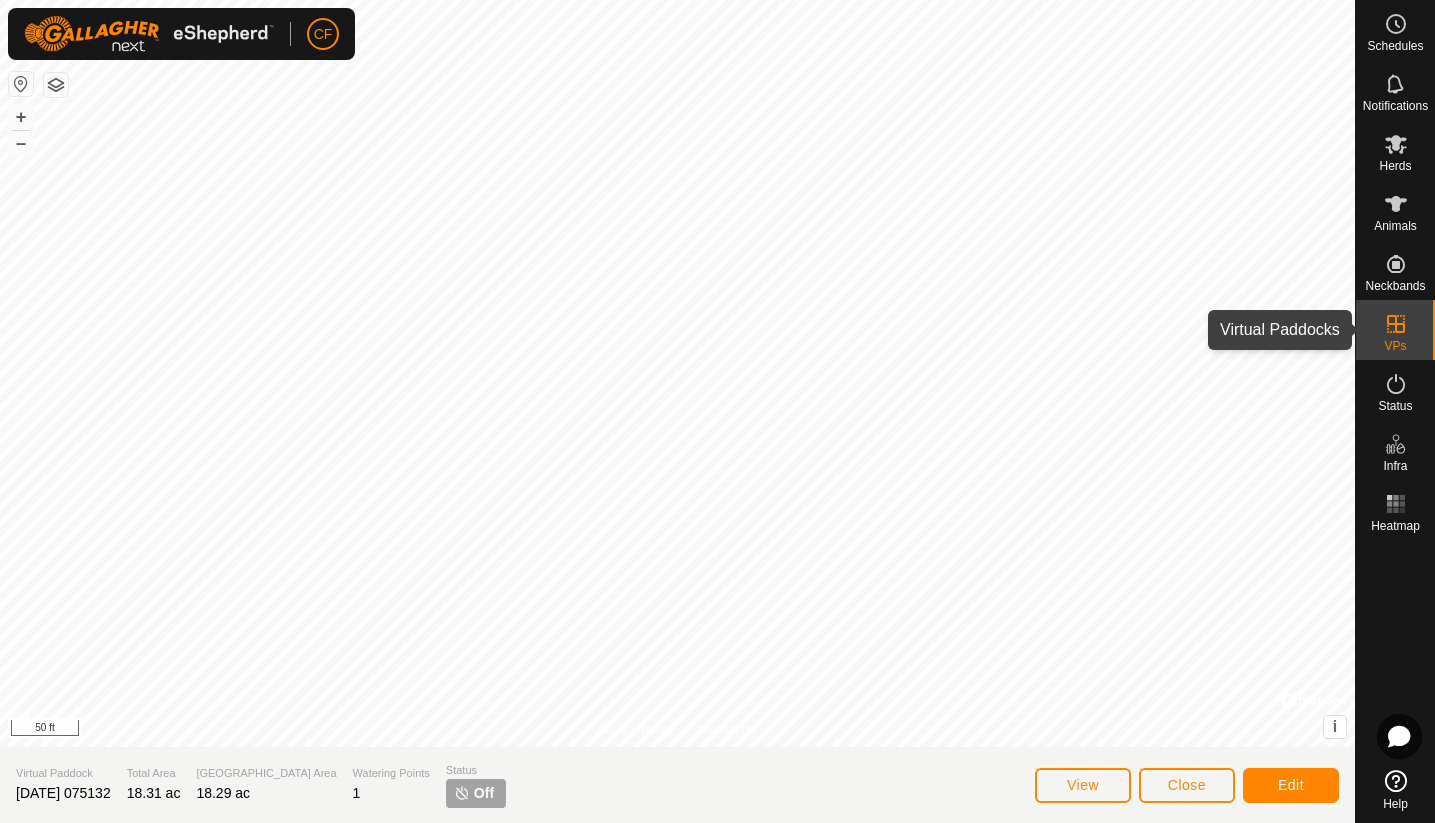 click at bounding box center [1396, 324] 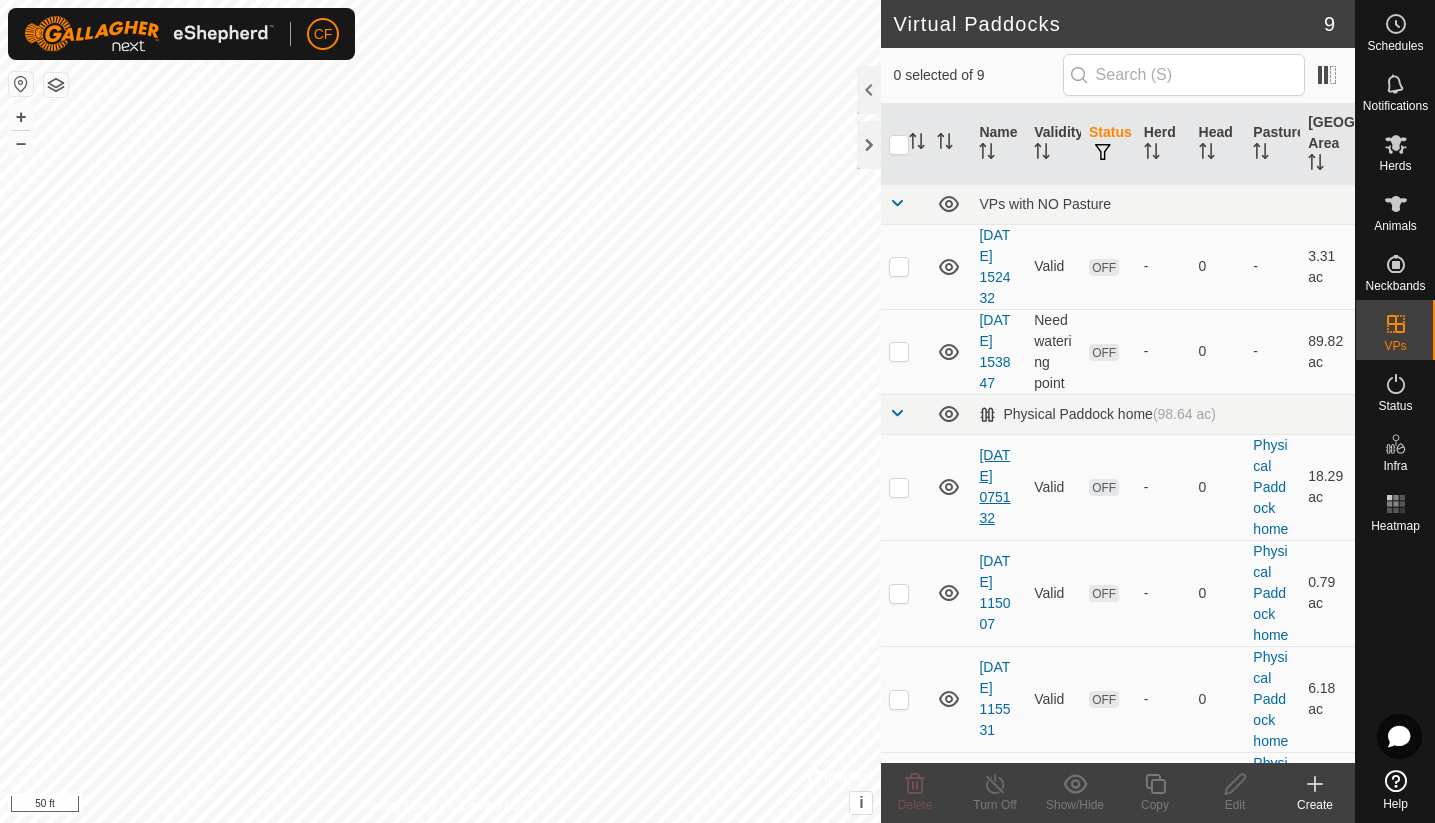 click on "[DATE] 075132" at bounding box center (994, 486) 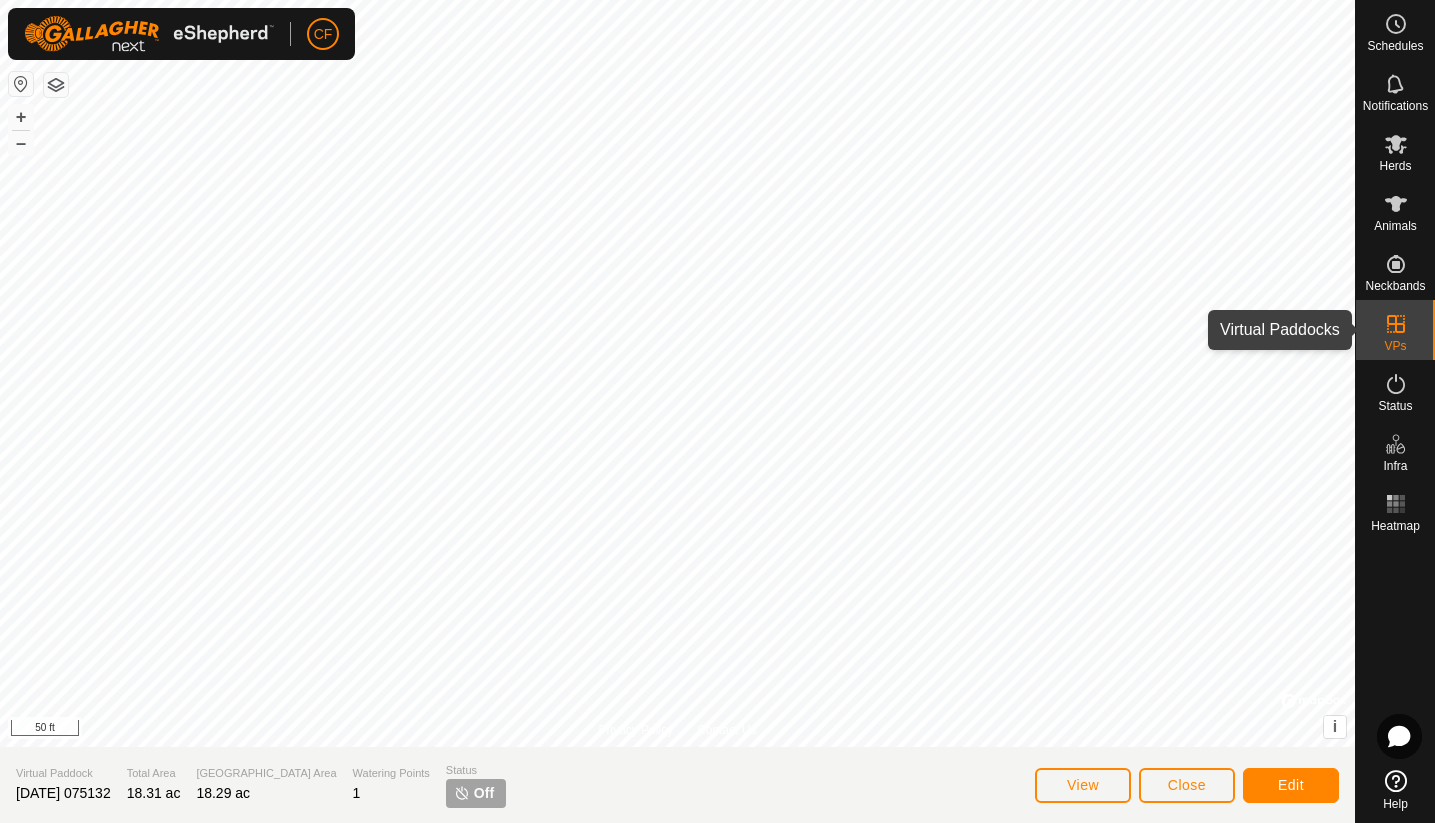 click 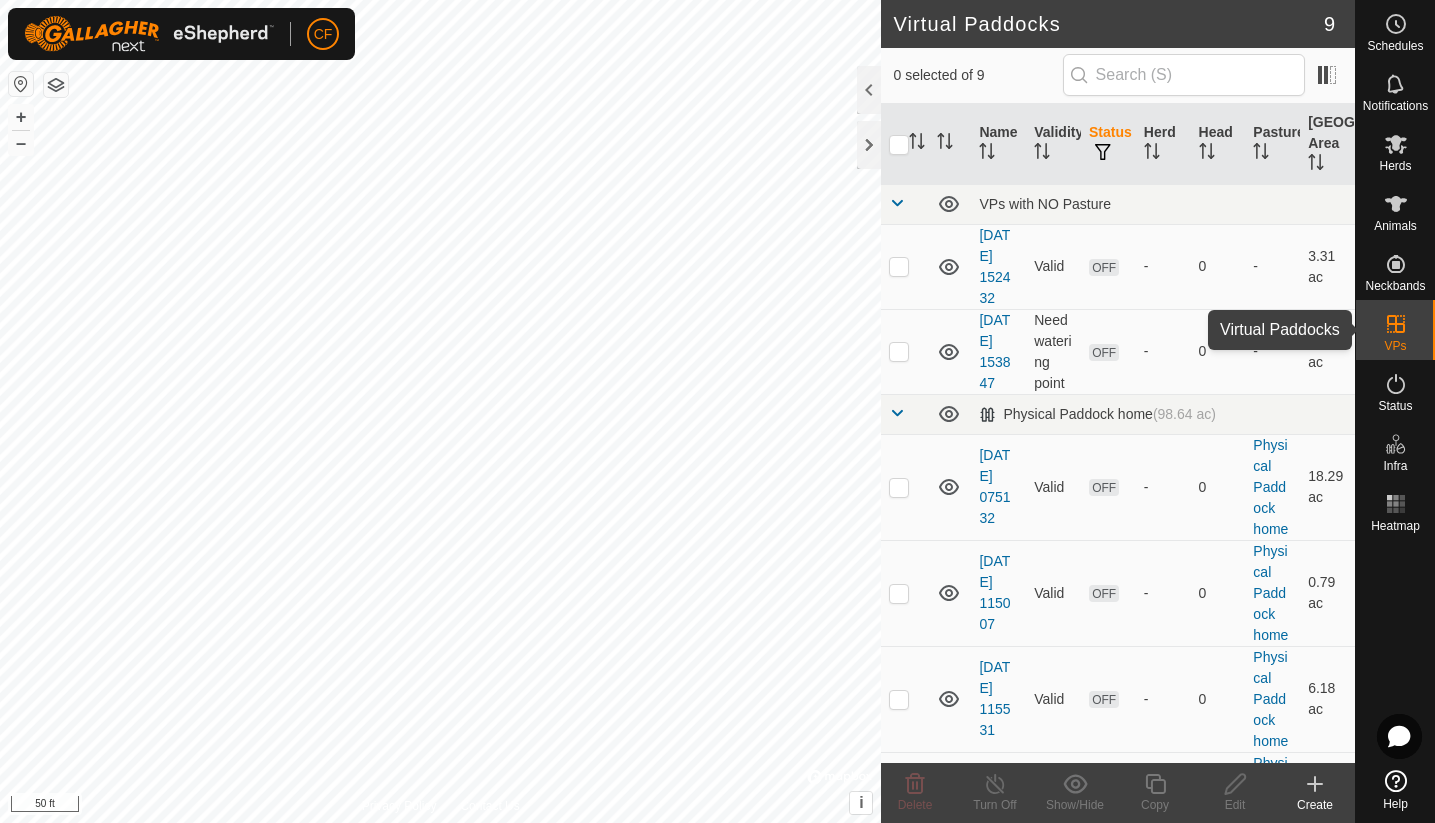 click 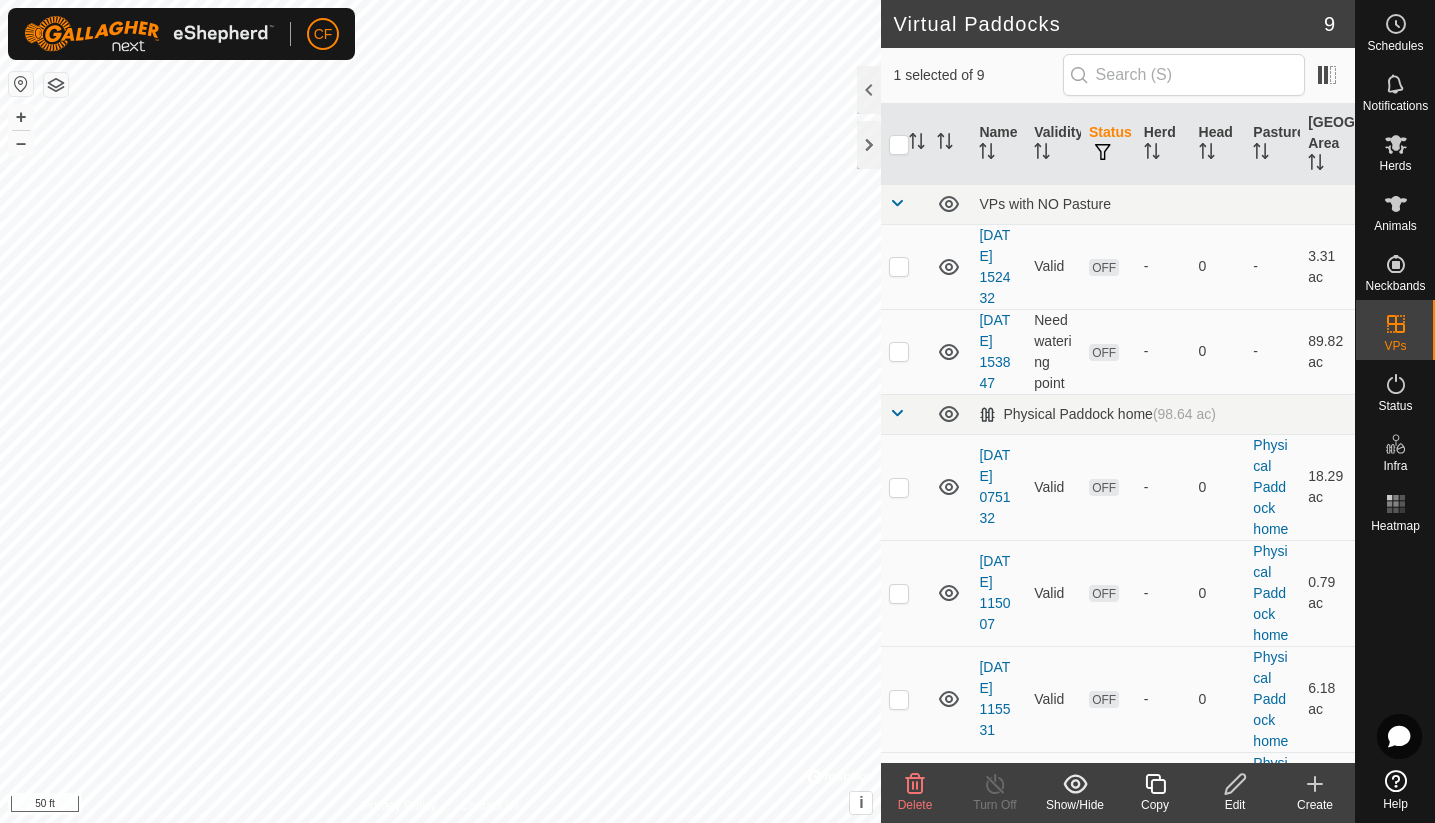 checkbox on "false" 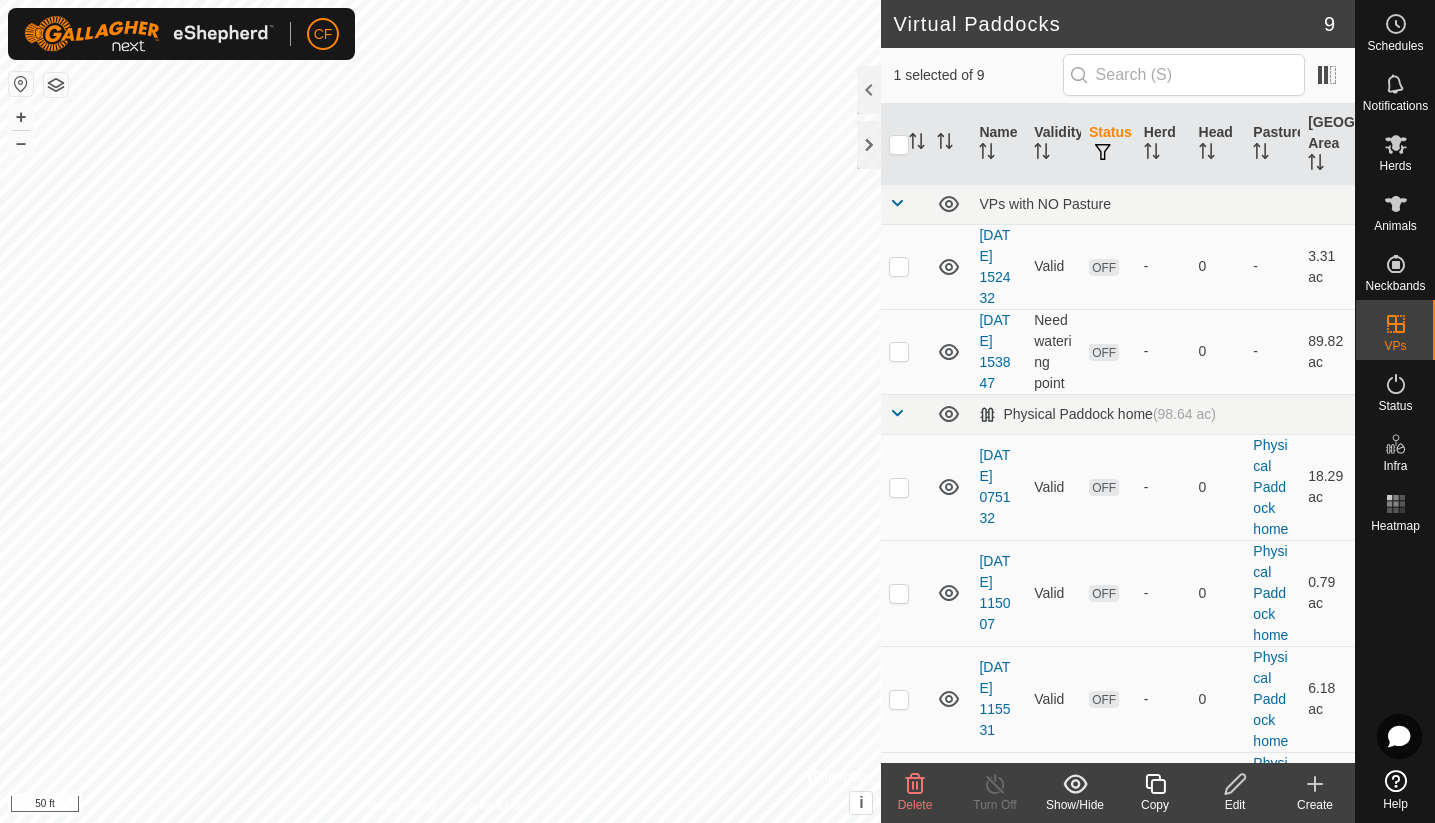 checkbox on "true" 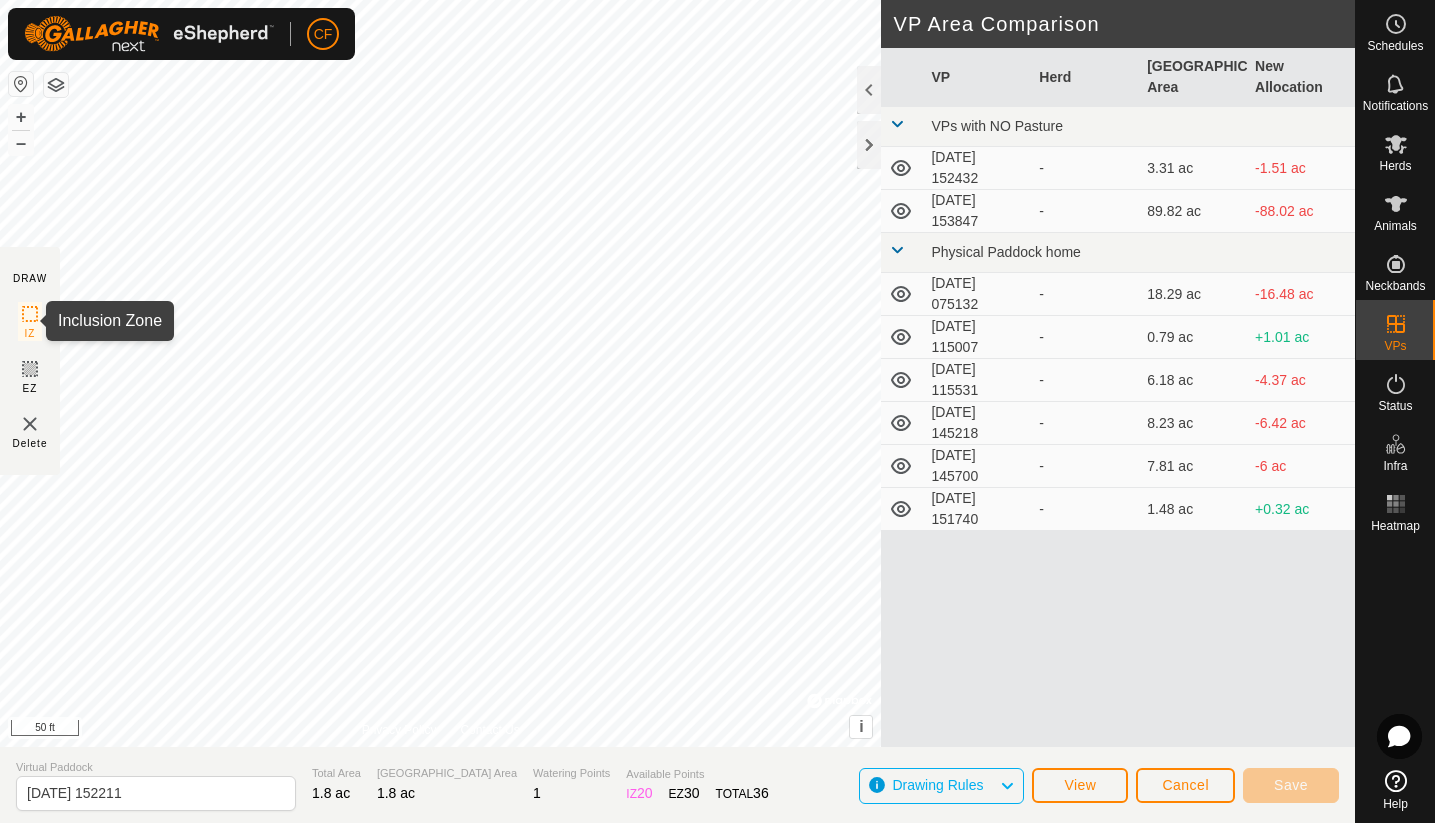 click 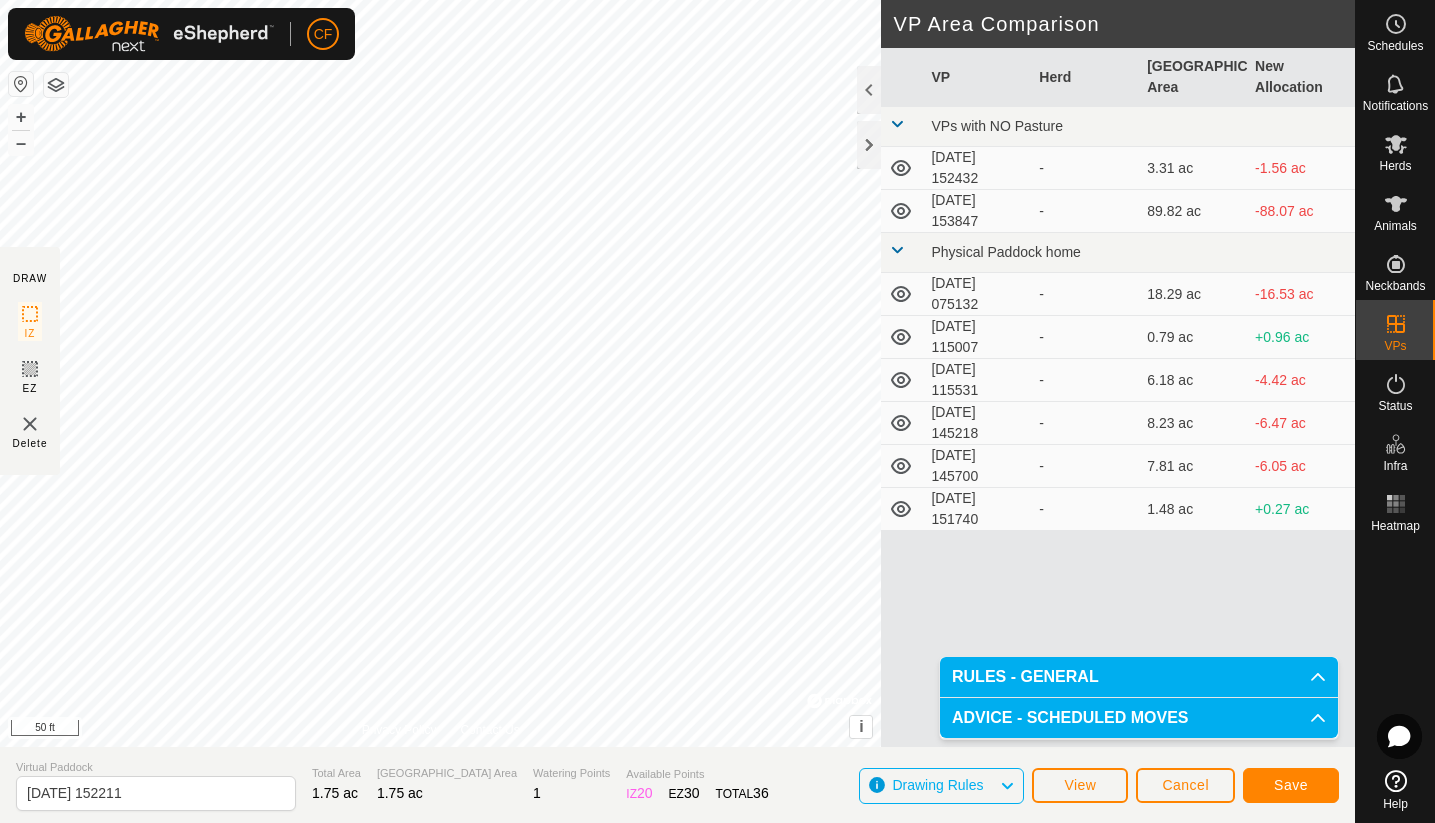 click 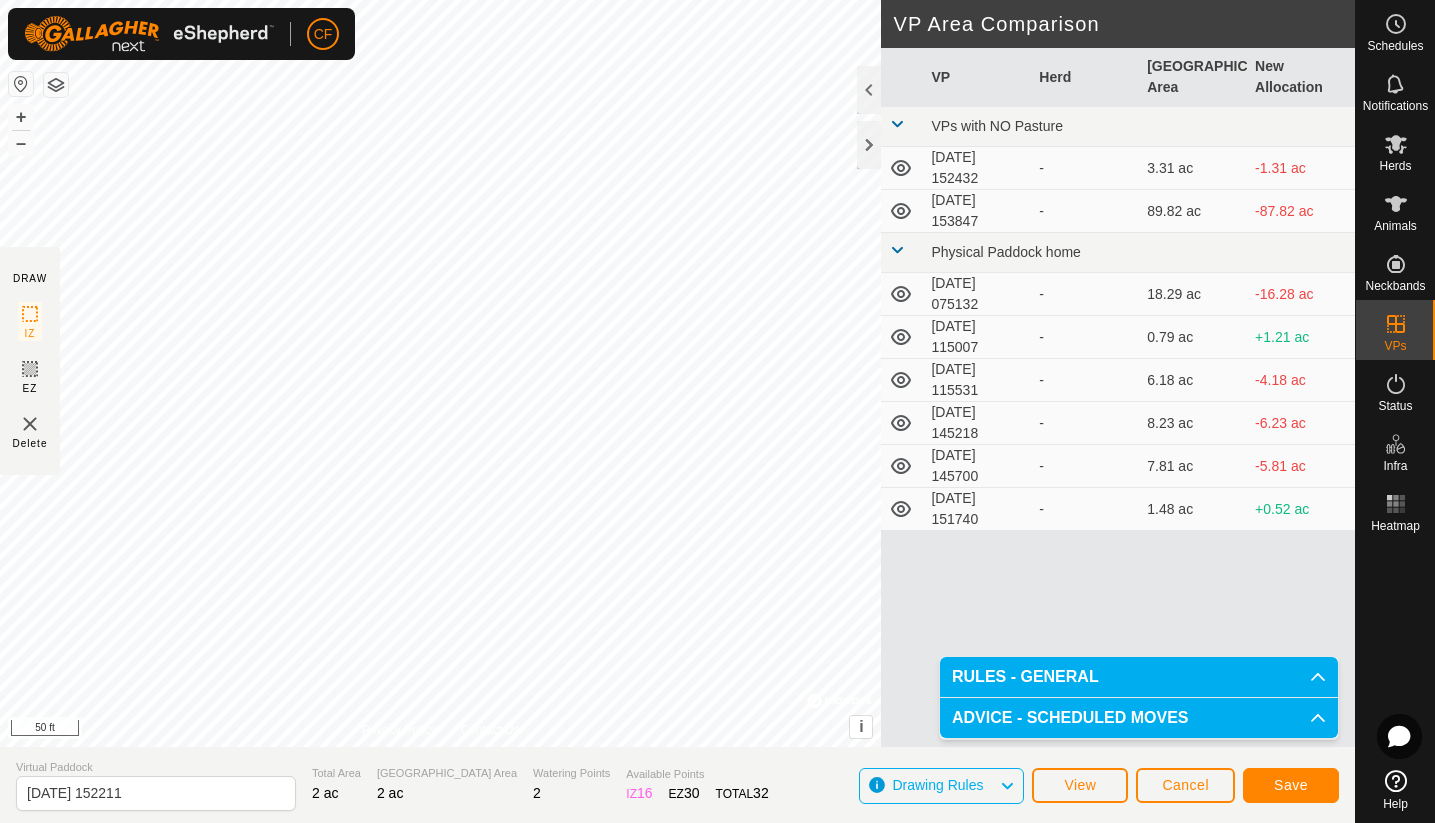 click on "Save" 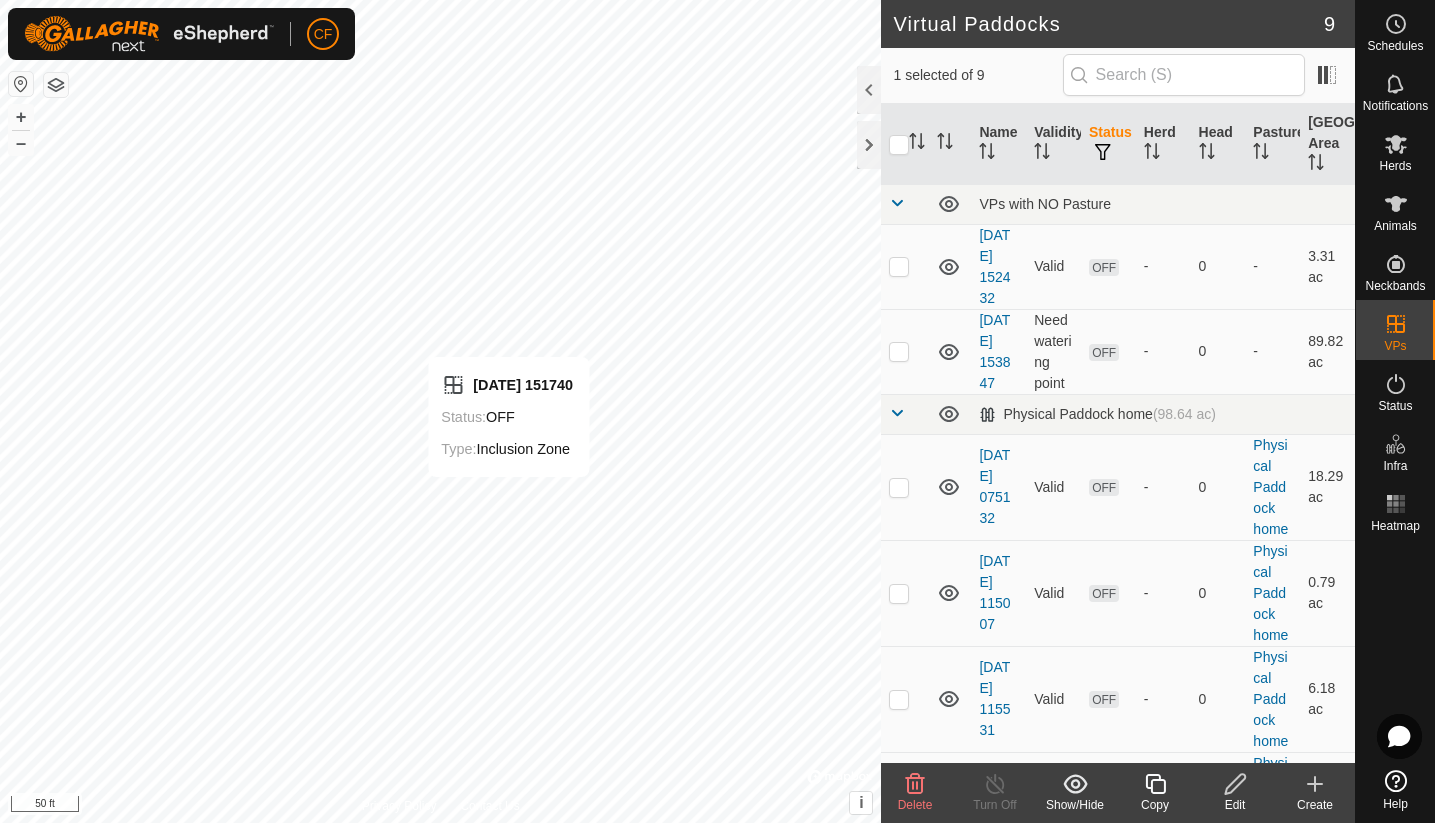checkbox on "false" 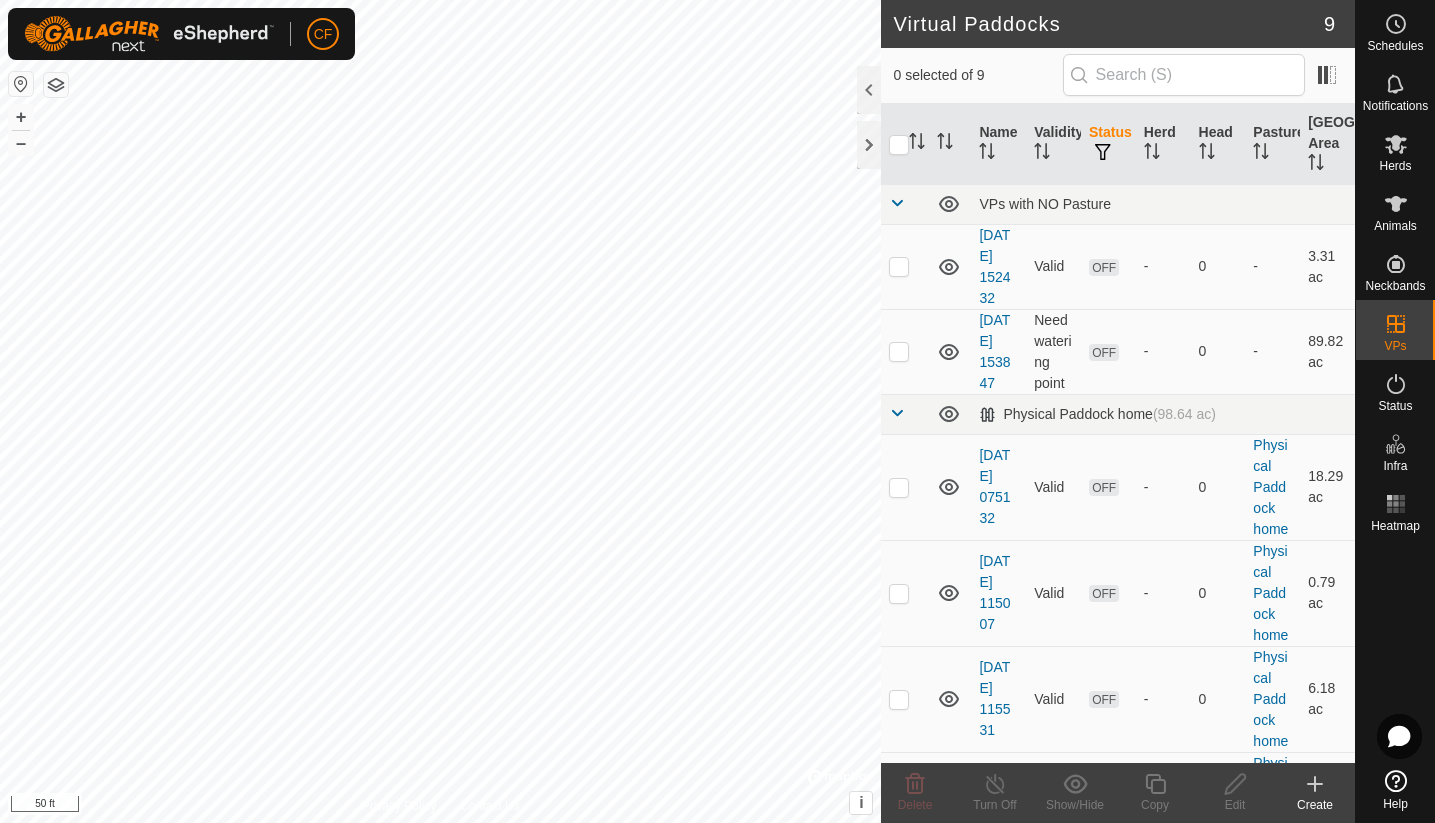 checkbox on "true" 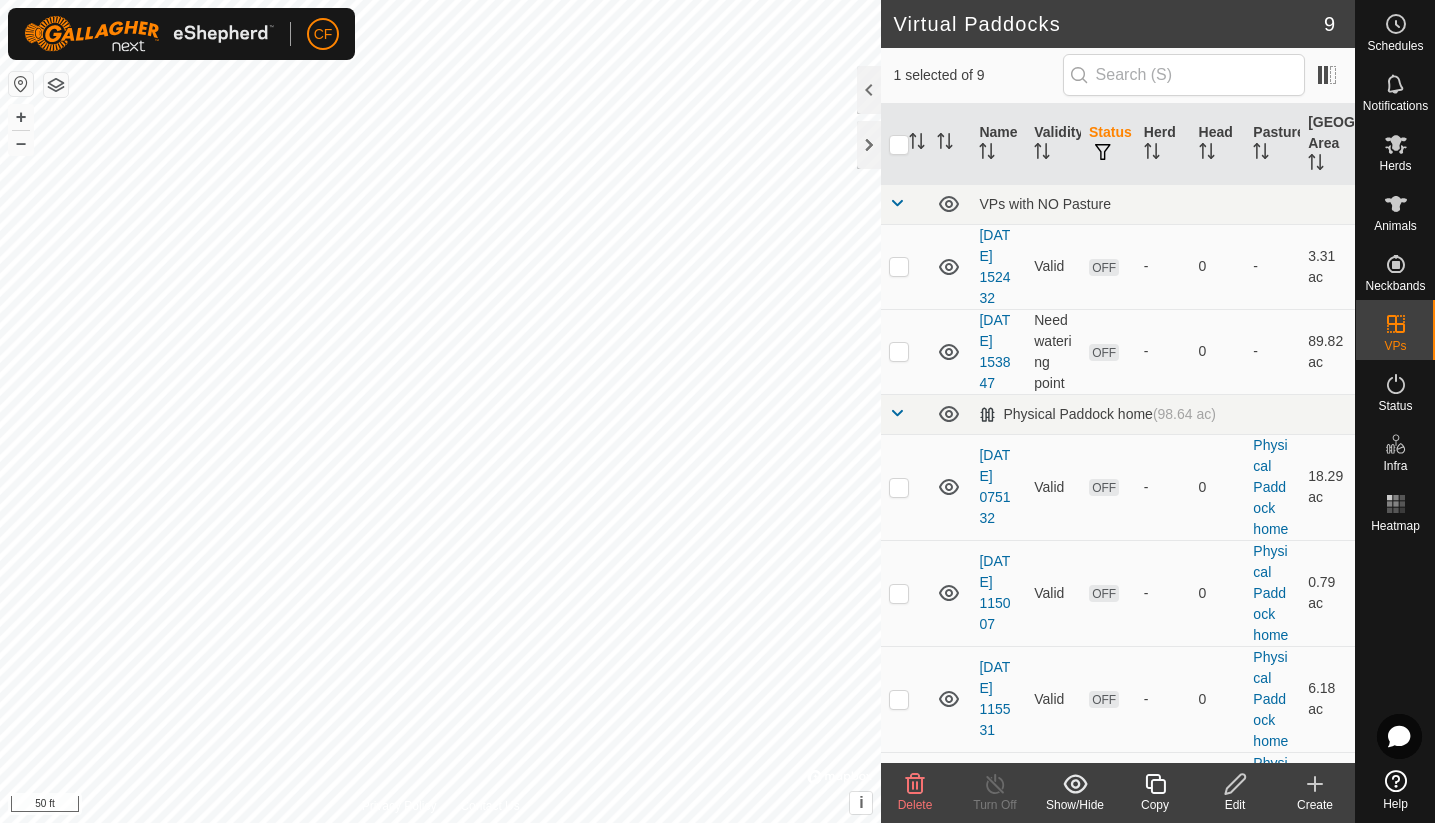 checkbox on "true" 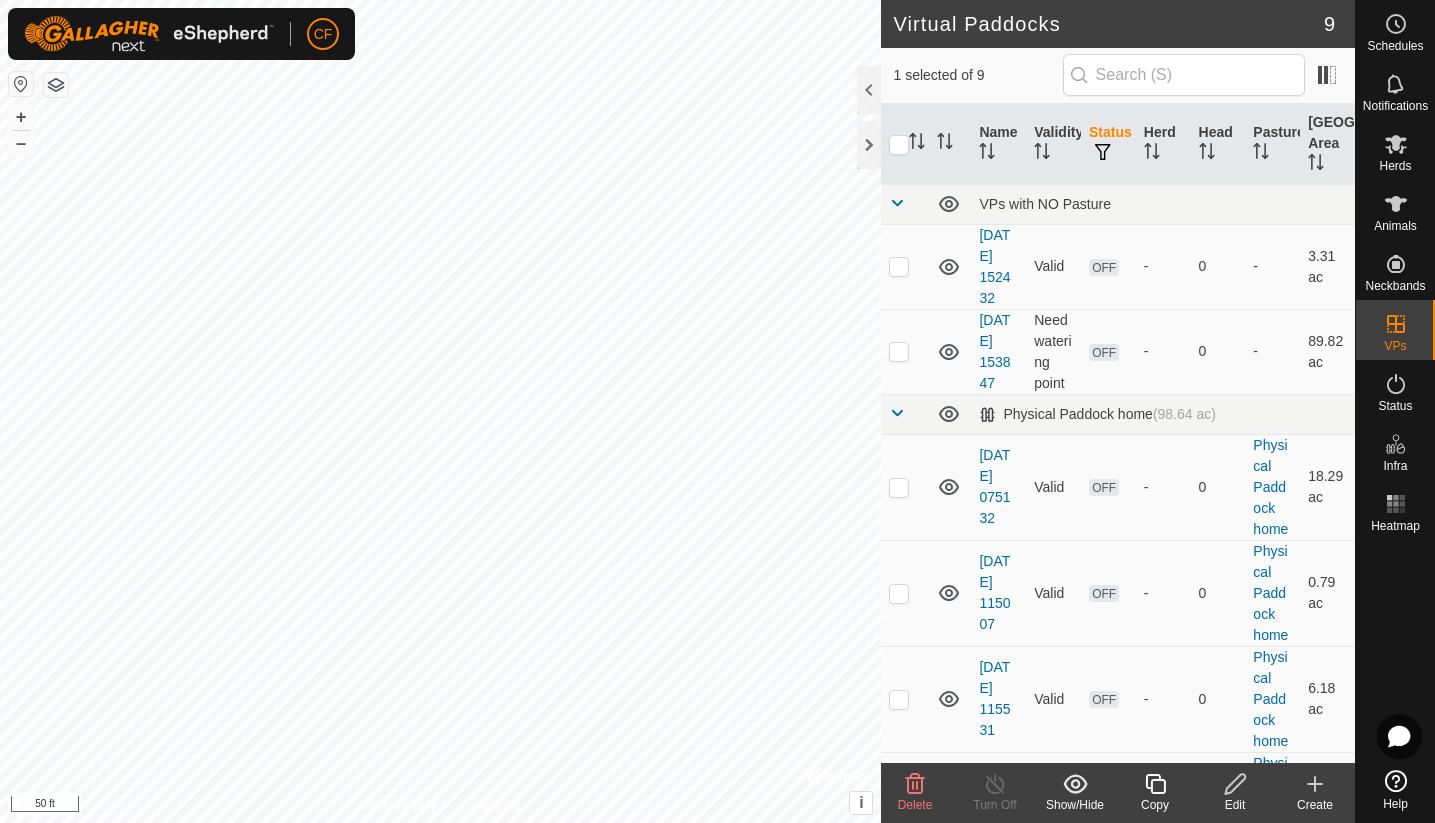 checkbox on "false" 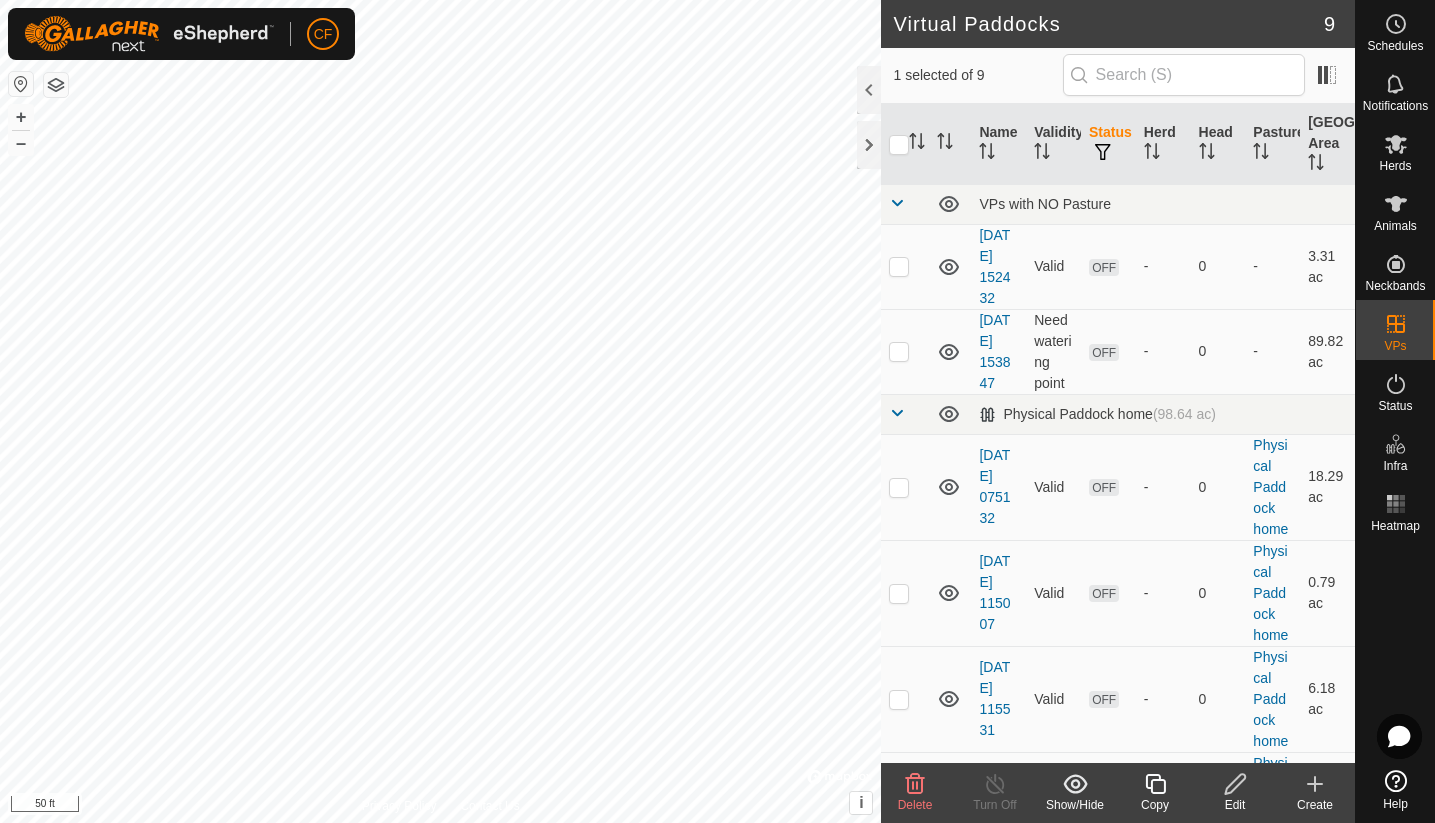 checkbox on "true" 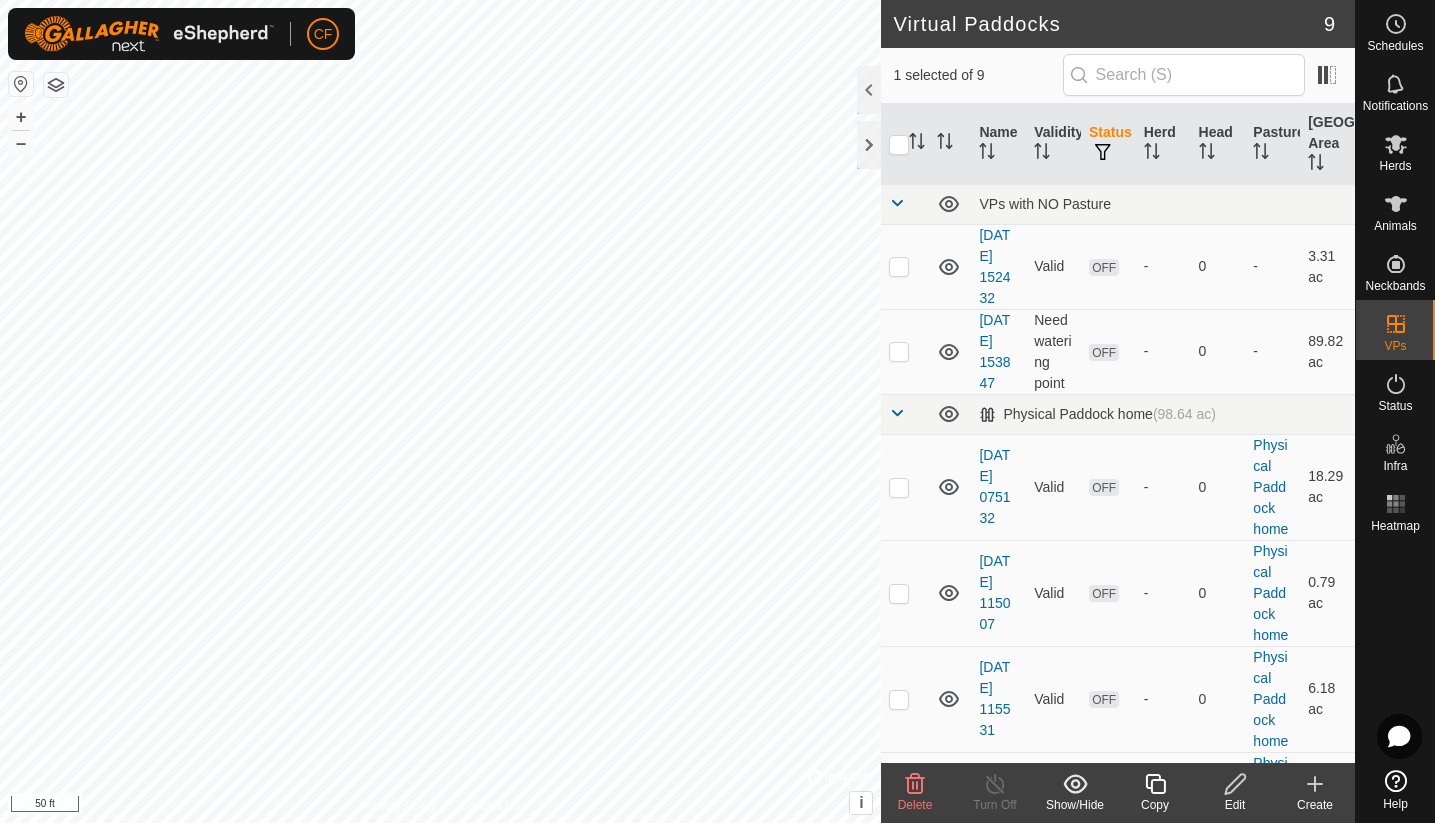checkbox on "false" 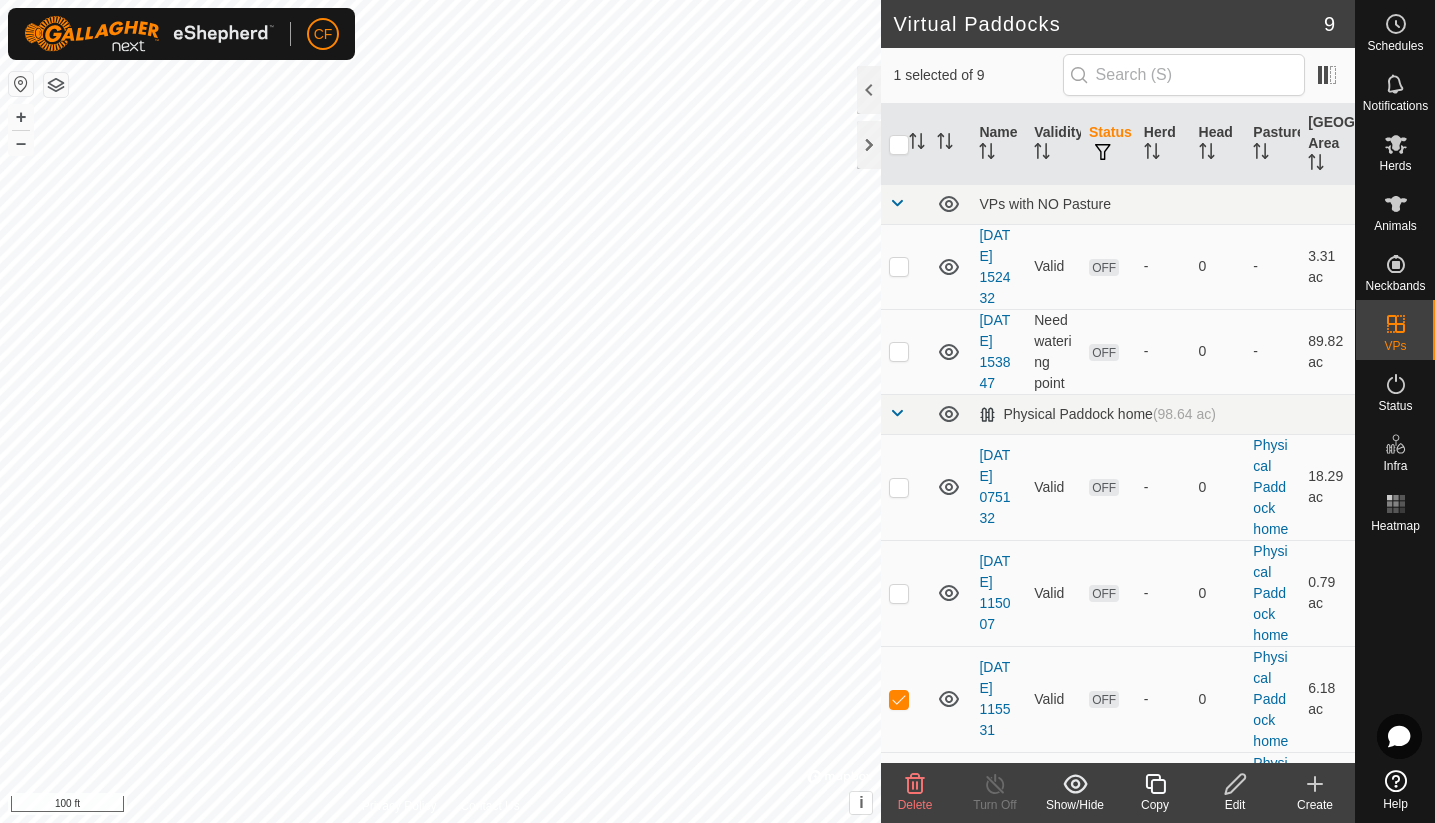 click on "CF Schedules Notifications Herds Animals Neckbands VPs Status Infra Heatmap Help Virtual Paddocks 9 1 selected of 9     Name   Validity   Status   Herd   Head   Pasture   Grazing Area   VPs with NO Pasture  [DATE] 152432  Valid  OFF  -   0   -   3.31 ac  [DATE] 153847  Need watering point  OFF  -   0   -   89.82 ac   Physical Paddock home   (98.64 ac) [DATE] 075132  Valid  OFF  -   0   Physical Paddock home   18.29 ac  [DATE] 115007  Valid  OFF  -   0   Physical Paddock home   0.79 ac  [DATE] 115531  Valid  OFF  -   0   Physical Paddock home   6.18 ac  [DATE] 145218  Valid  OFF  -   0   Physical [GEOGRAPHIC_DATA] home   8.23 ac  [DATE] 145700  Valid  OFF  -   0   Physical Paddock home   7.81 ac  [DATE] 151740  Valid  OFF  -   0   Physical Paddock home   1.48 ac  [DATE] 152211  Valid  OFF  -   0   Physical Paddock home   2 ac  Delete  Turn Off   Show/Hide   Copy   Edit   Create  Privacy Policy Contact Us
[DATE] 115531 Status:  OFF Type:  Inclusion Zone + i" at bounding box center (717, 411) 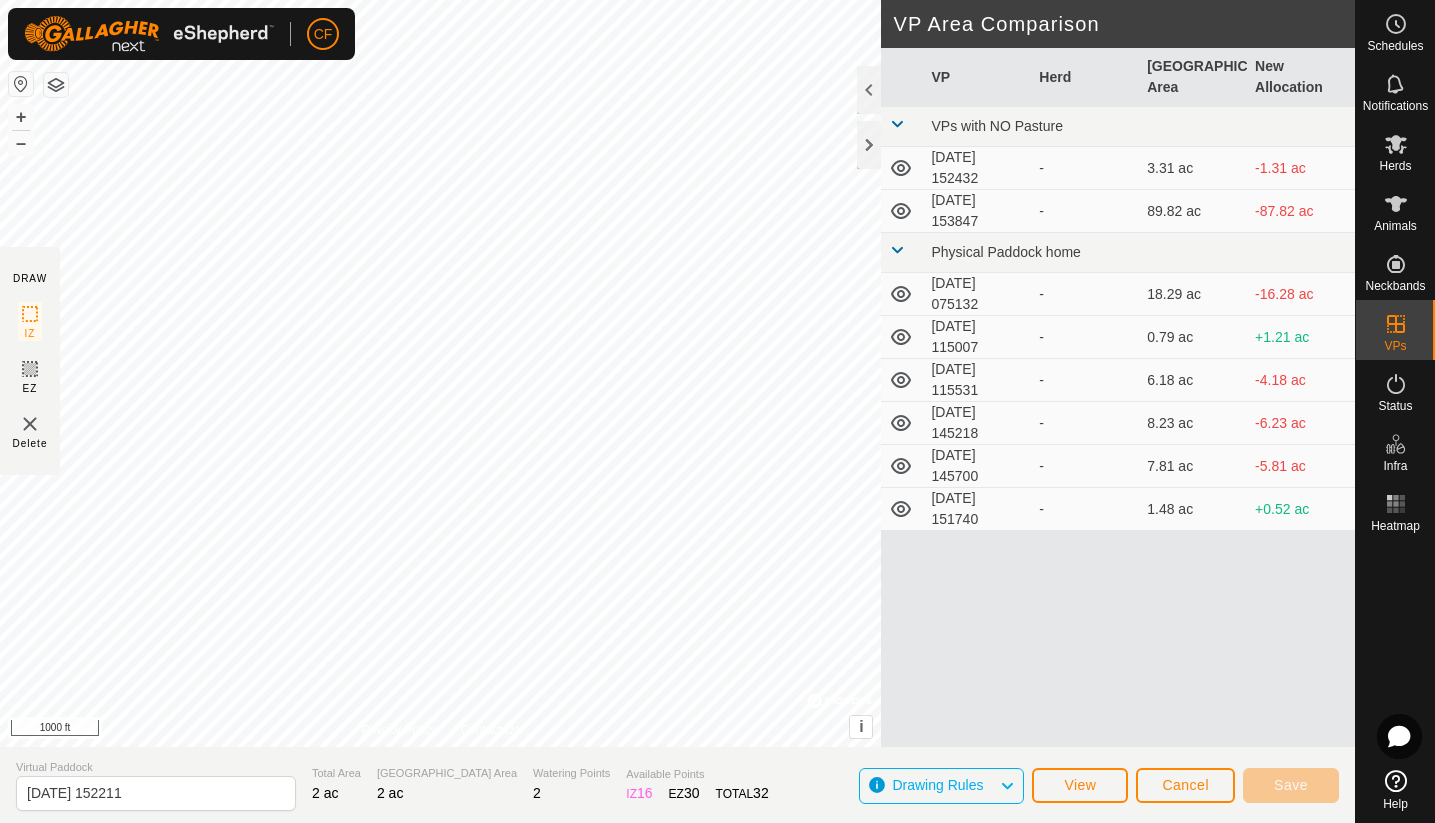 click on "Virtual Paddock [DATE] 152211 Total Area 2 ac Grazing Area 2 ac Watering Points 2 Available Points  IZ   16  EZ  30  TOTAL   32 Drawing Rules View Cancel Save" 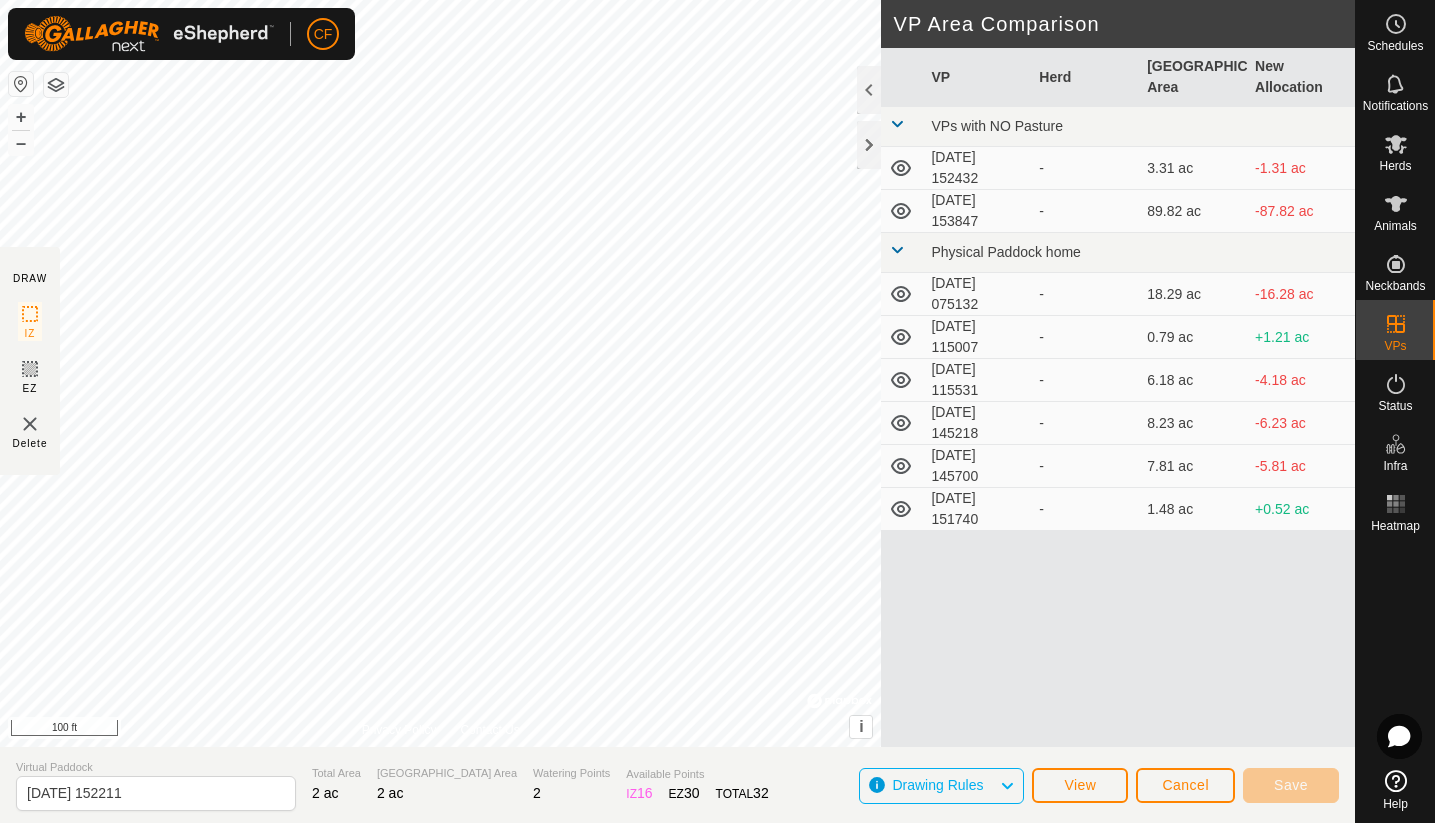 click on "0.79 ac" at bounding box center [1193, 337] 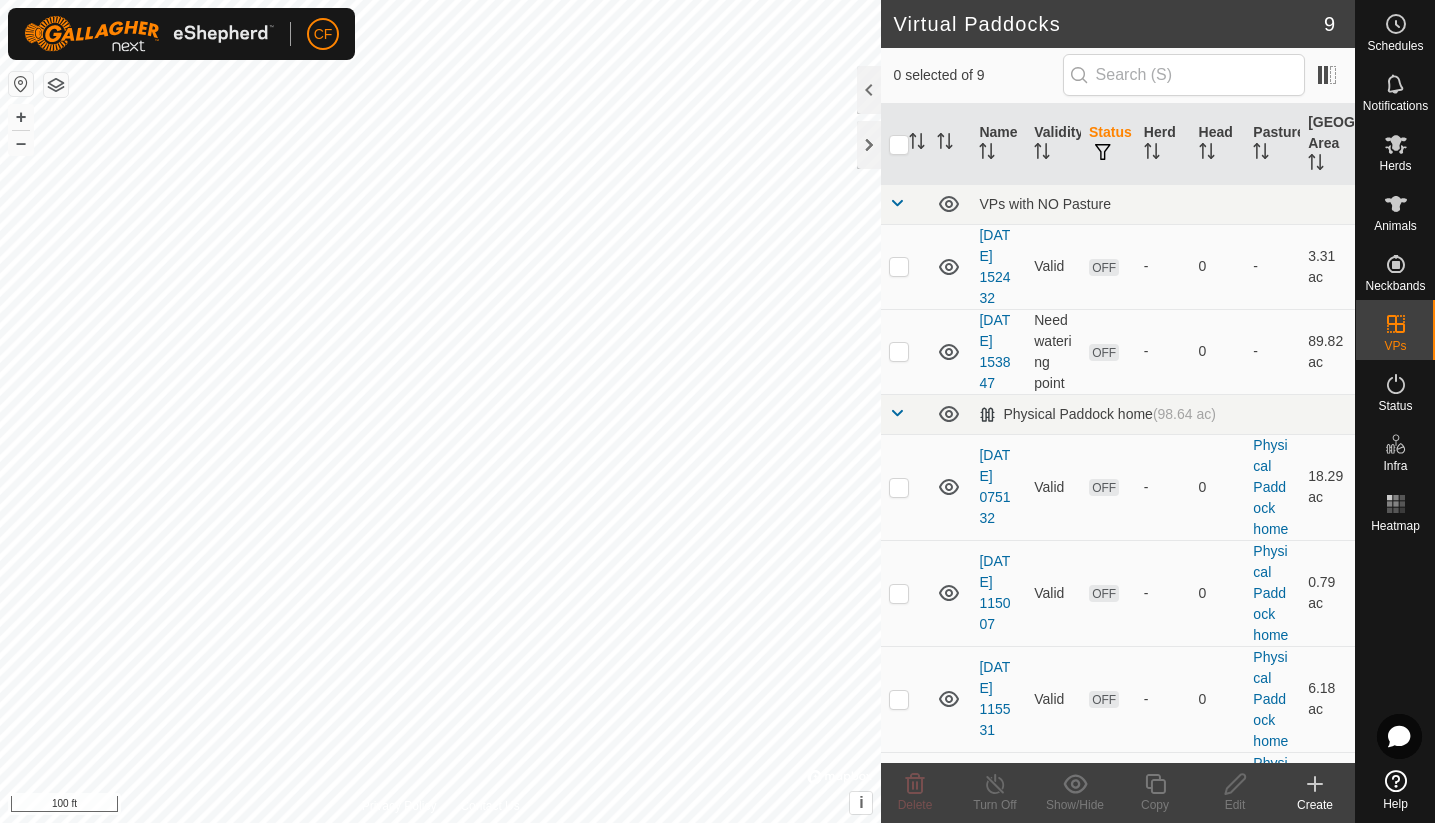 checkbox on "true" 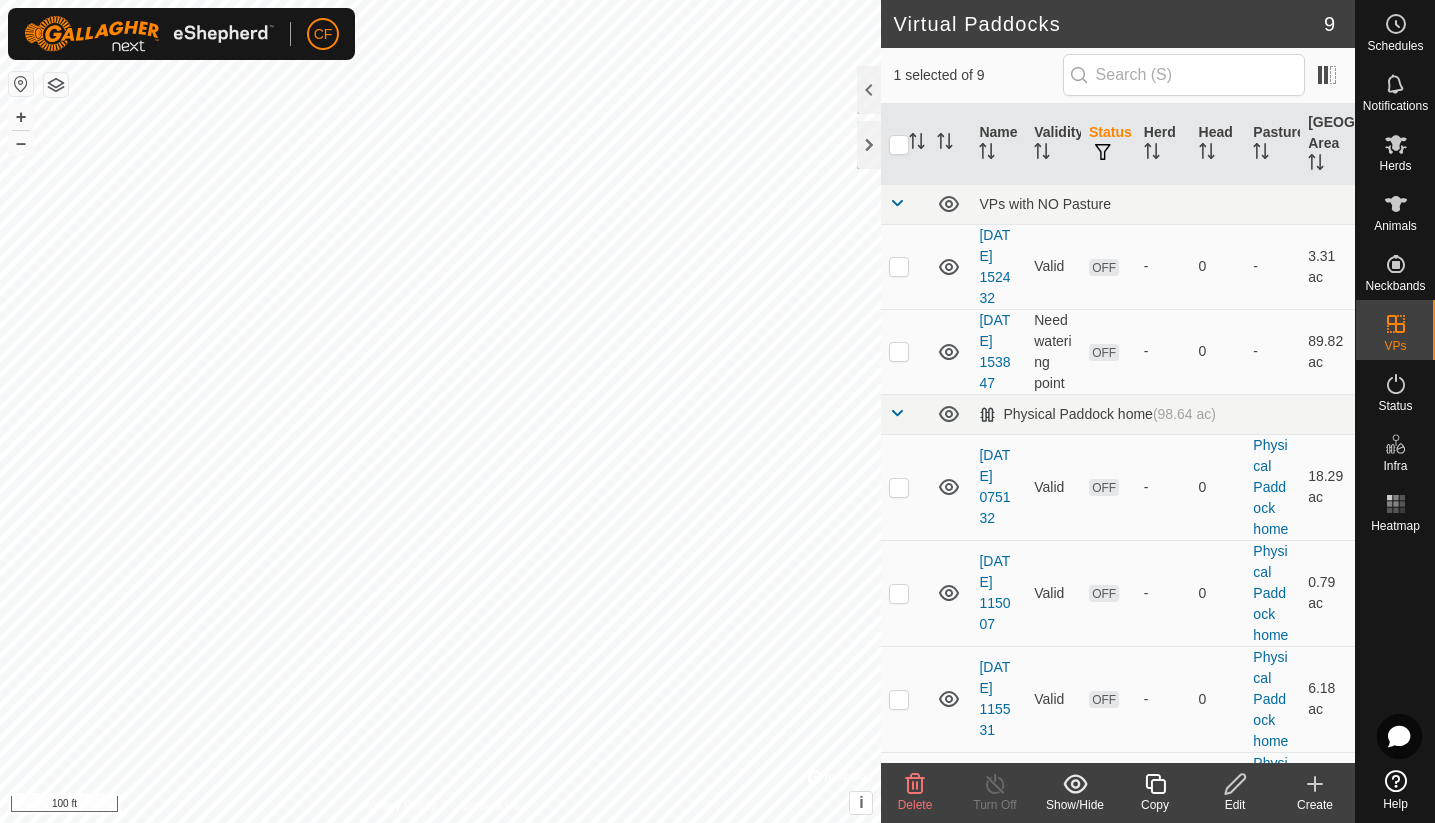 checkbox on "true" 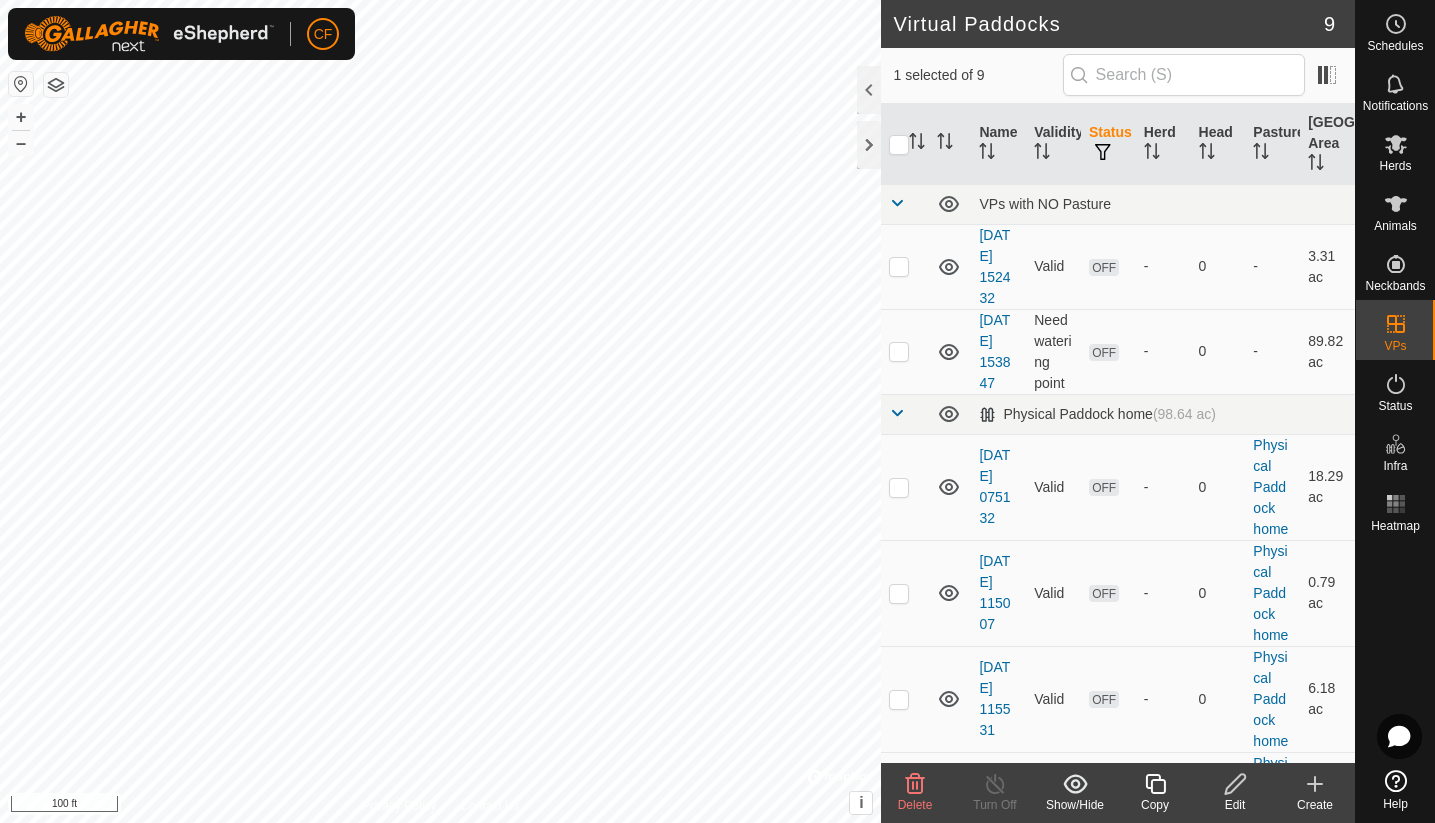 checkbox on "false" 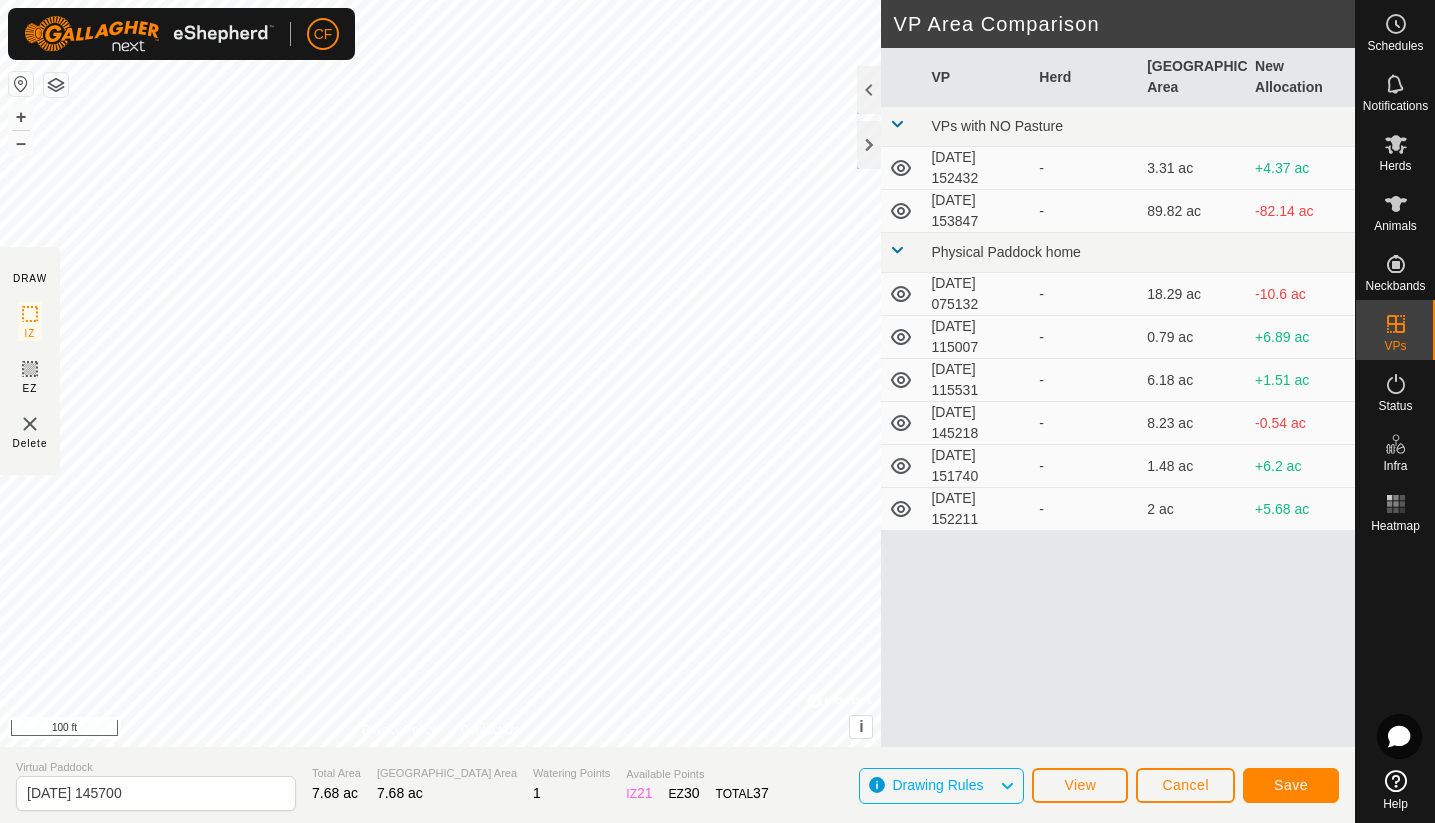 click on "Drawing Rules" 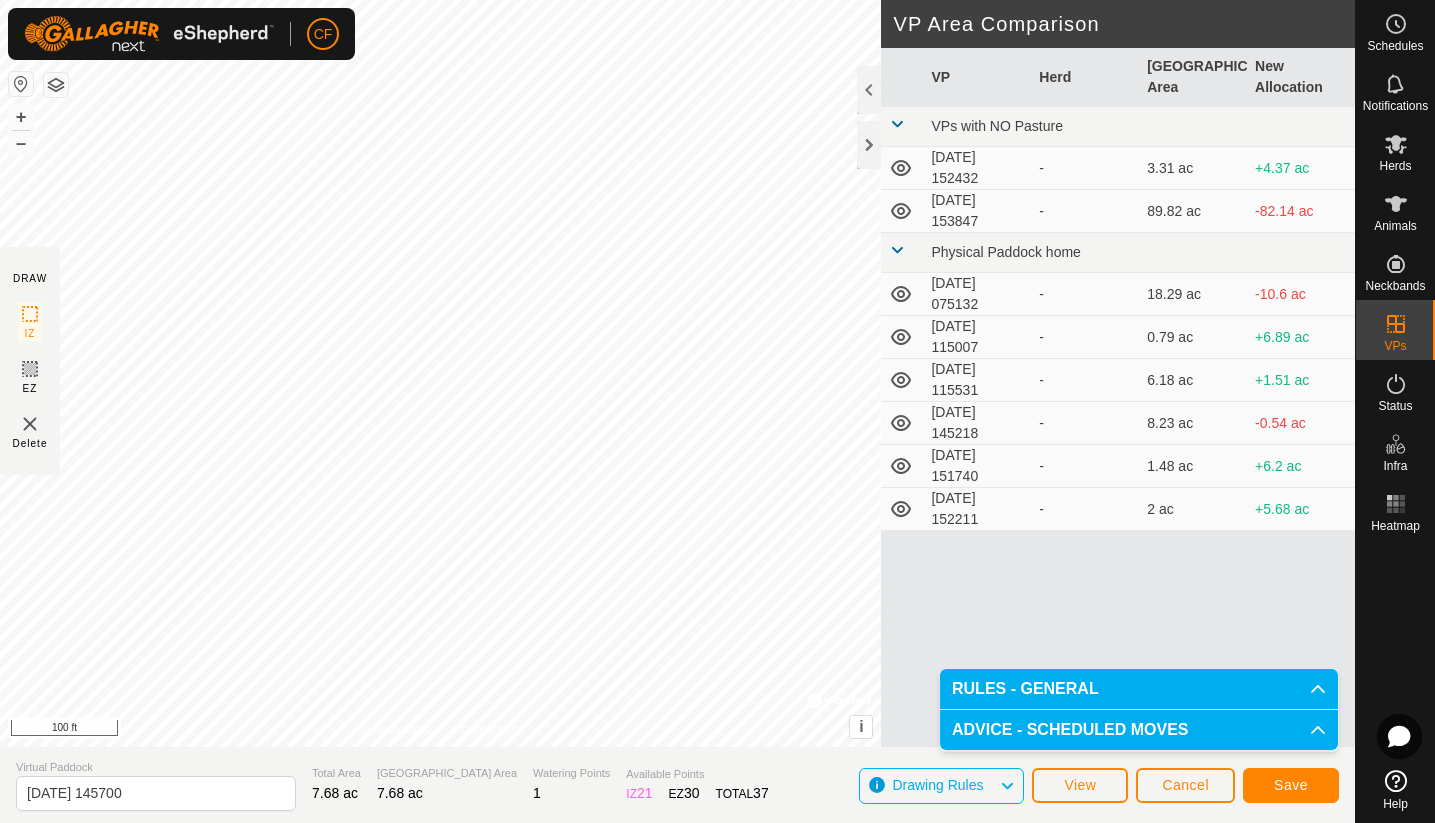 click 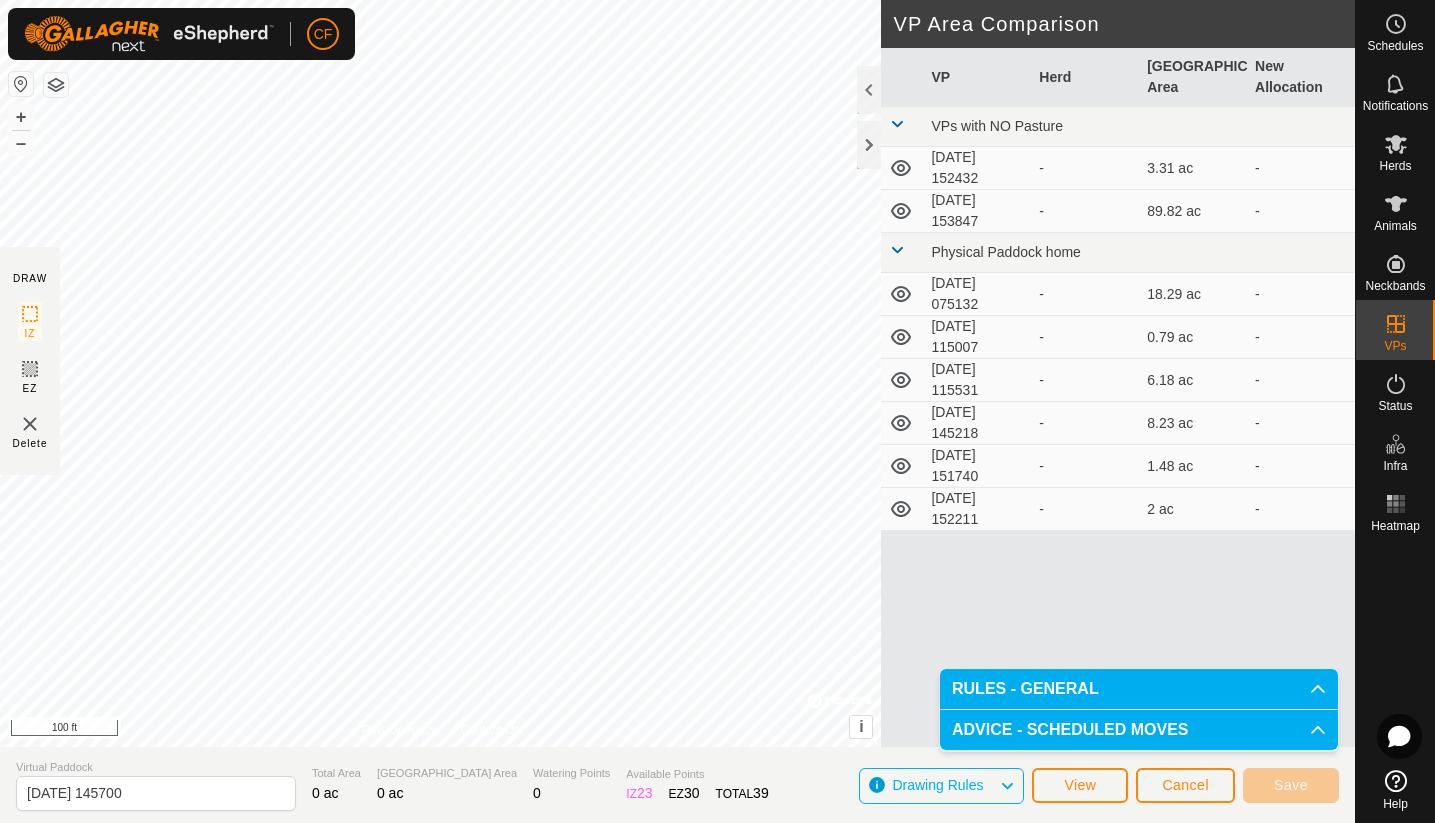 click on "CF Schedules Notifications Herds Animals Neckbands VPs Status Infra Heatmap Help DRAW IZ EZ Delete Privacy Policy Contact Us + – ⇧ i ©  Mapbox , ©  OpenStreetMap ,  Improve this map 100 ft VP Area Comparison     VP   Herd   Grazing Area   New Allocation  VPs with NO Pasture  [DATE] 152432  -  3.31 ac   -   [DATE] 153847  -  89.82 ac   -  Physical [GEOGRAPHIC_DATA] home  [DATE] 075132  -  18.29 ac   -   [DATE] 115007  -  0.79 ac   -   [DATE] 115531  -  6.18 ac   -   [DATE] 145218  -  8.23 ac   -   [DATE] 151740  -  1.48 ac   -   [DATE] 152211  -  2 ac   -  Virtual Paddock [DATE] 145700 Total Area 0 ac Grazing Area 0 ac Watering Points 0 Available Points  IZ   23  EZ  30  TOTAL   39 Drawing Rules View Cancel Save
RULES - GENERAL To make a VP valid for activation, it must meet the following requirements: No sharp corners: Each  IZ  angle must be larger than 80° – Use at least  4 points . Each  EZ  angle must be larger than 100° – Use at least  5 points . IZ" at bounding box center [717, 411] 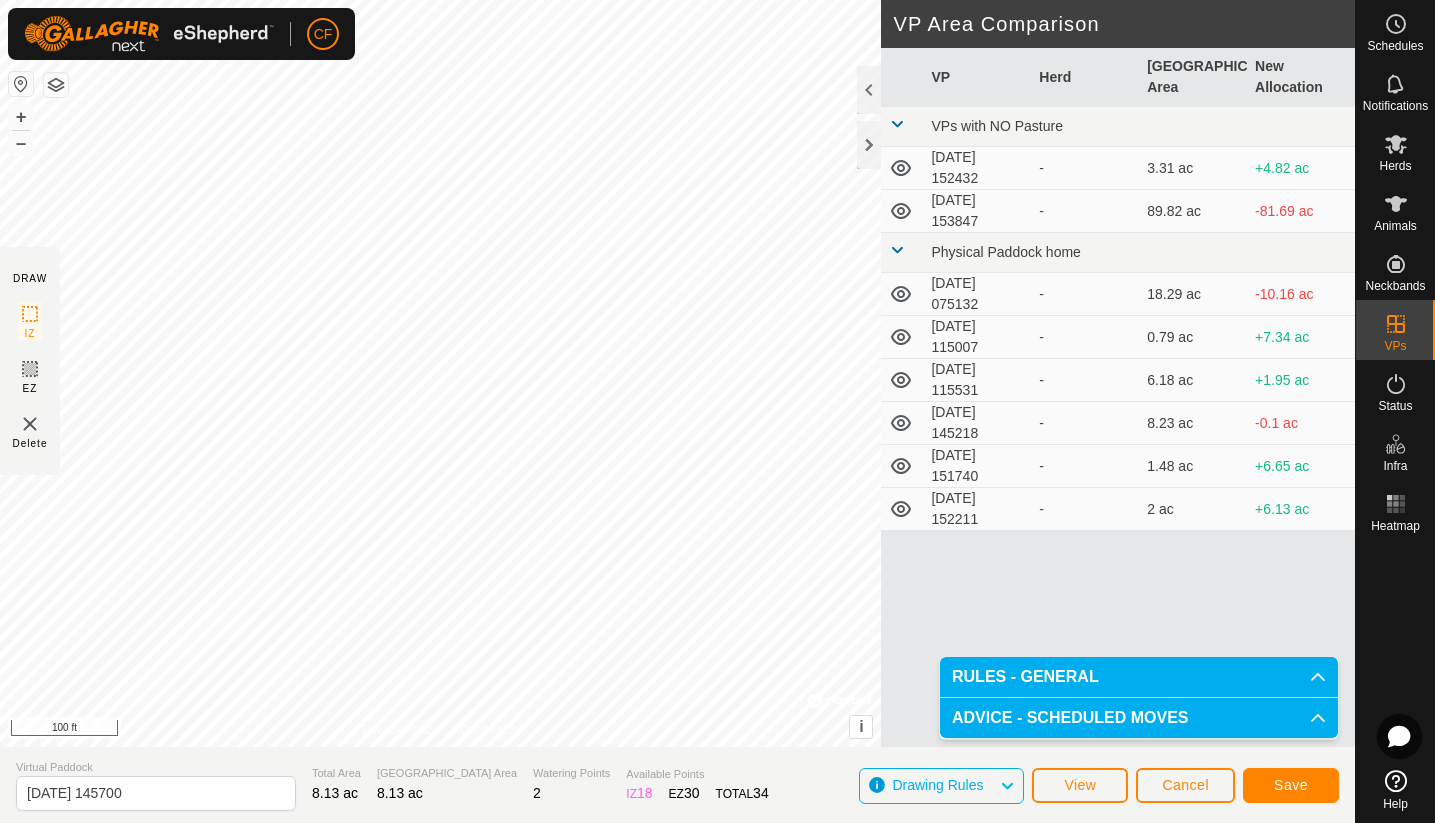 click on "Save" 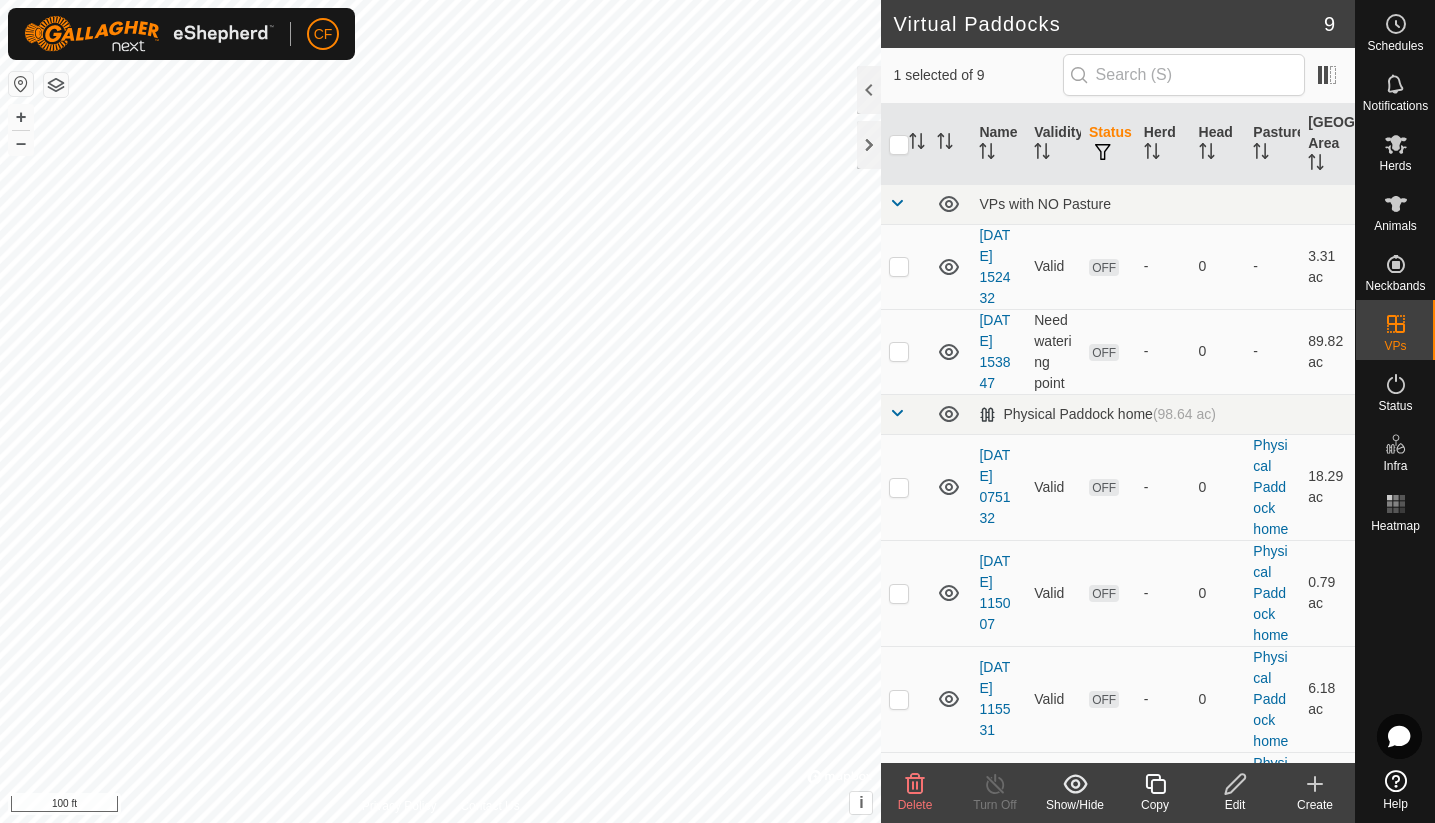 checkbox on "true" 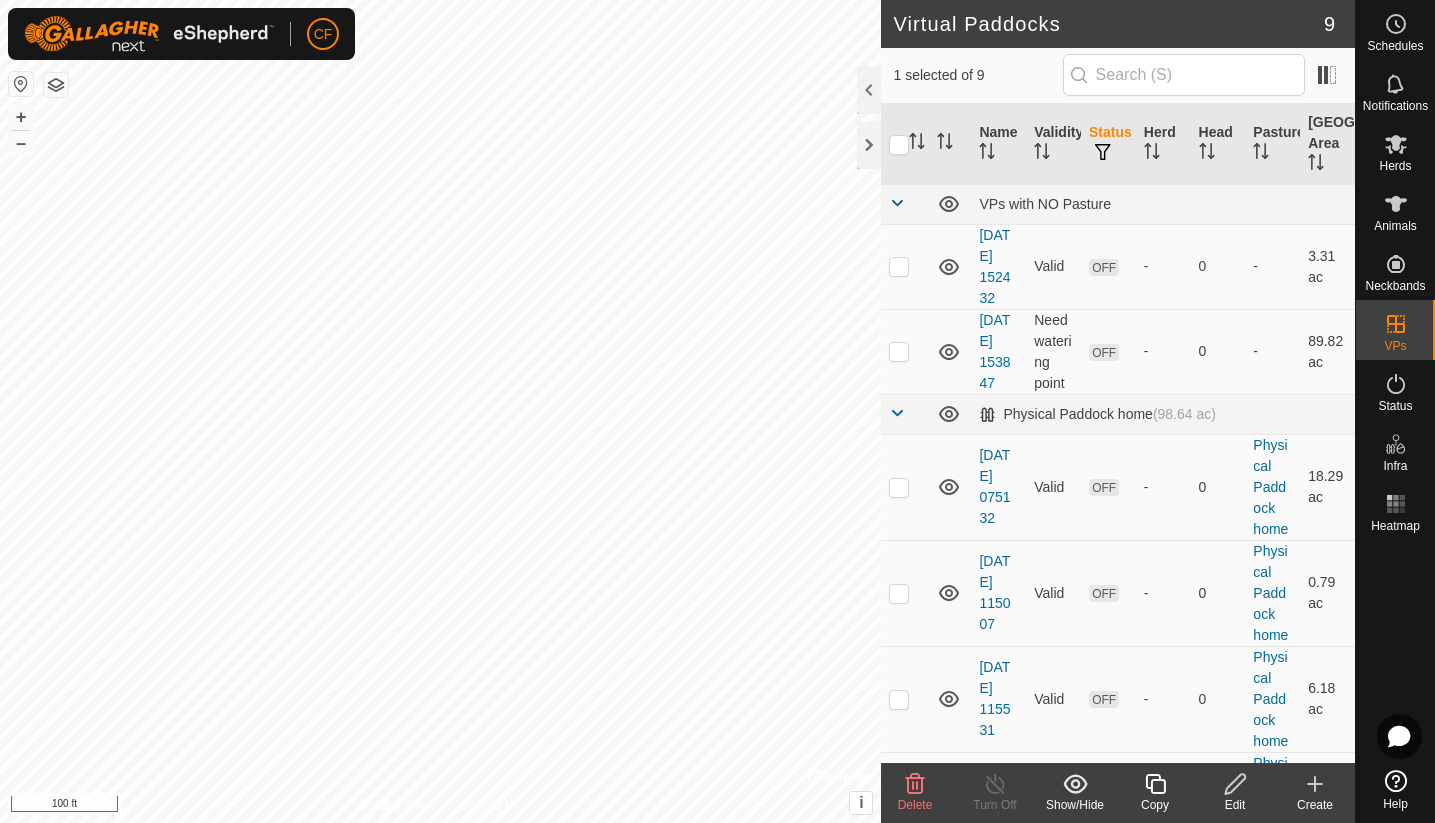 checkbox on "false" 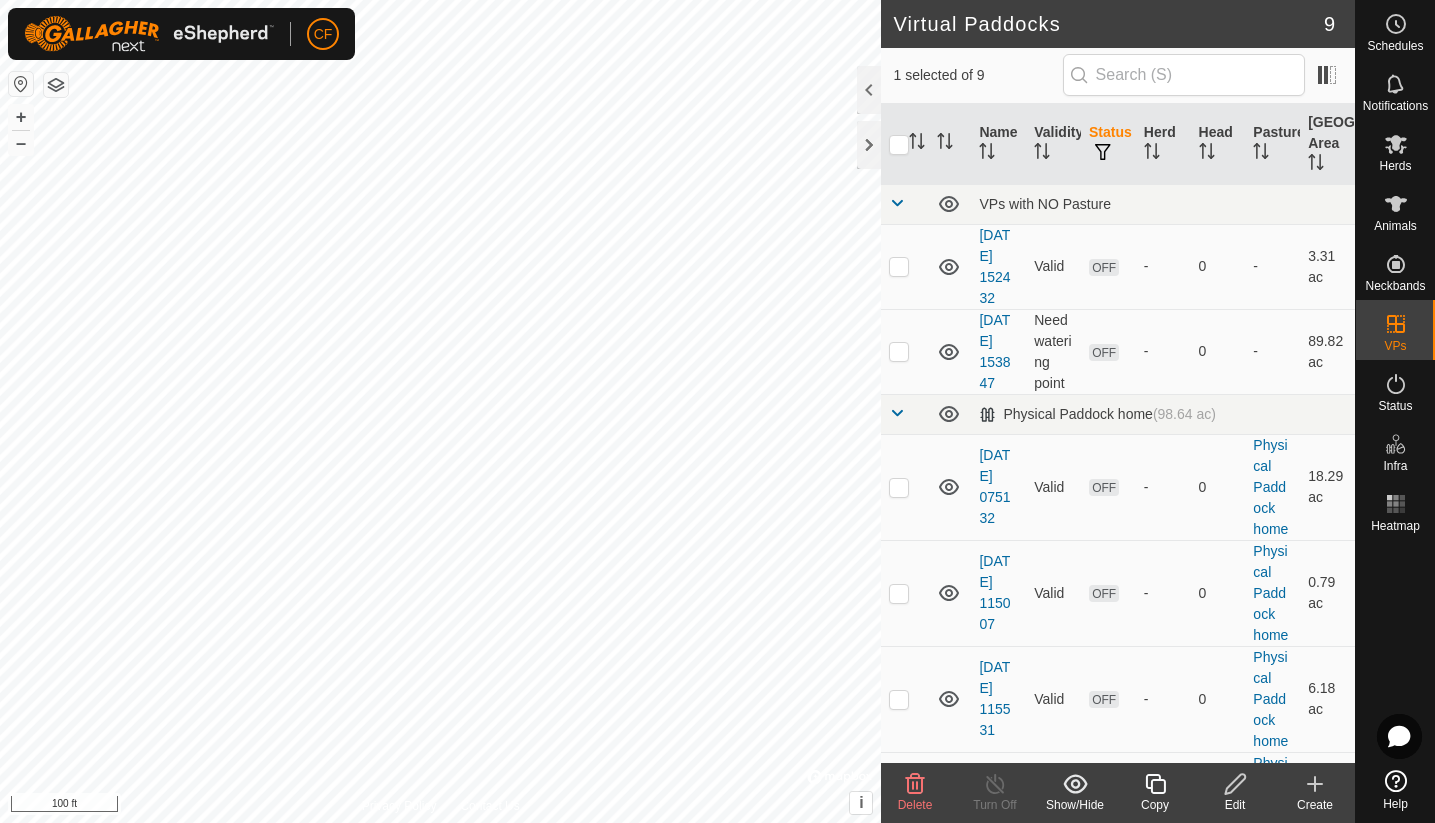 checkbox on "true" 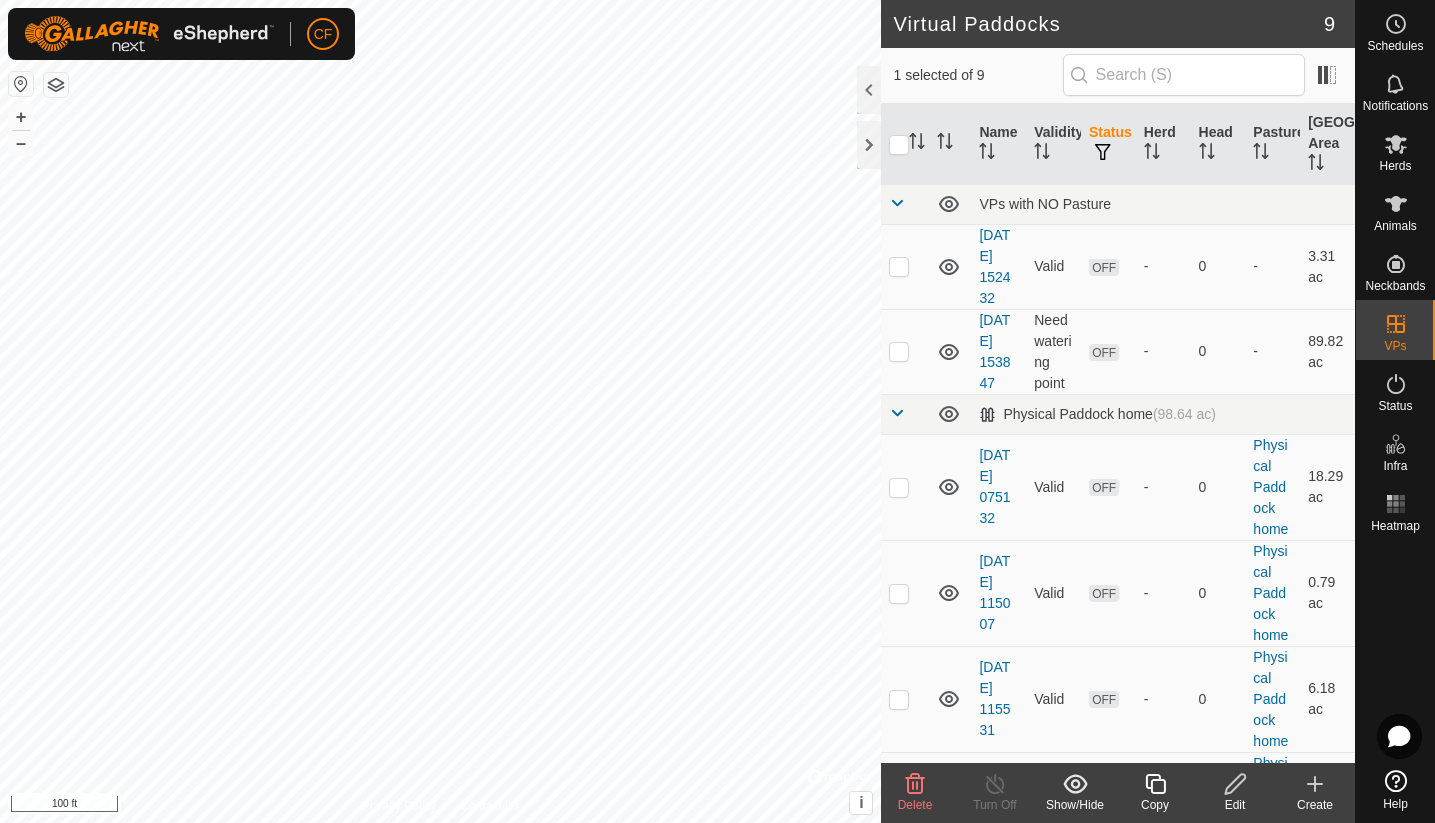checkbox on "false" 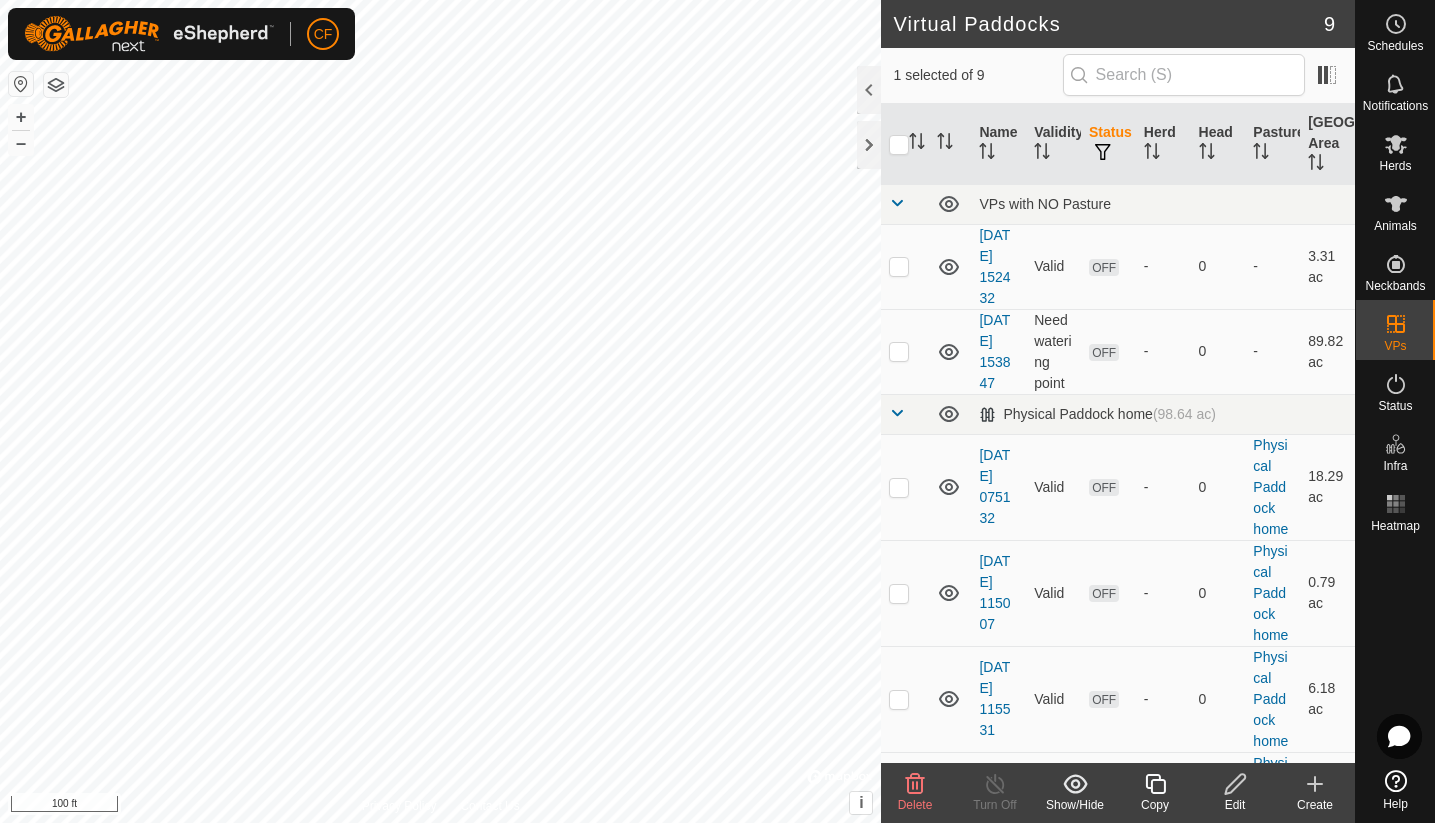 checkbox on "true" 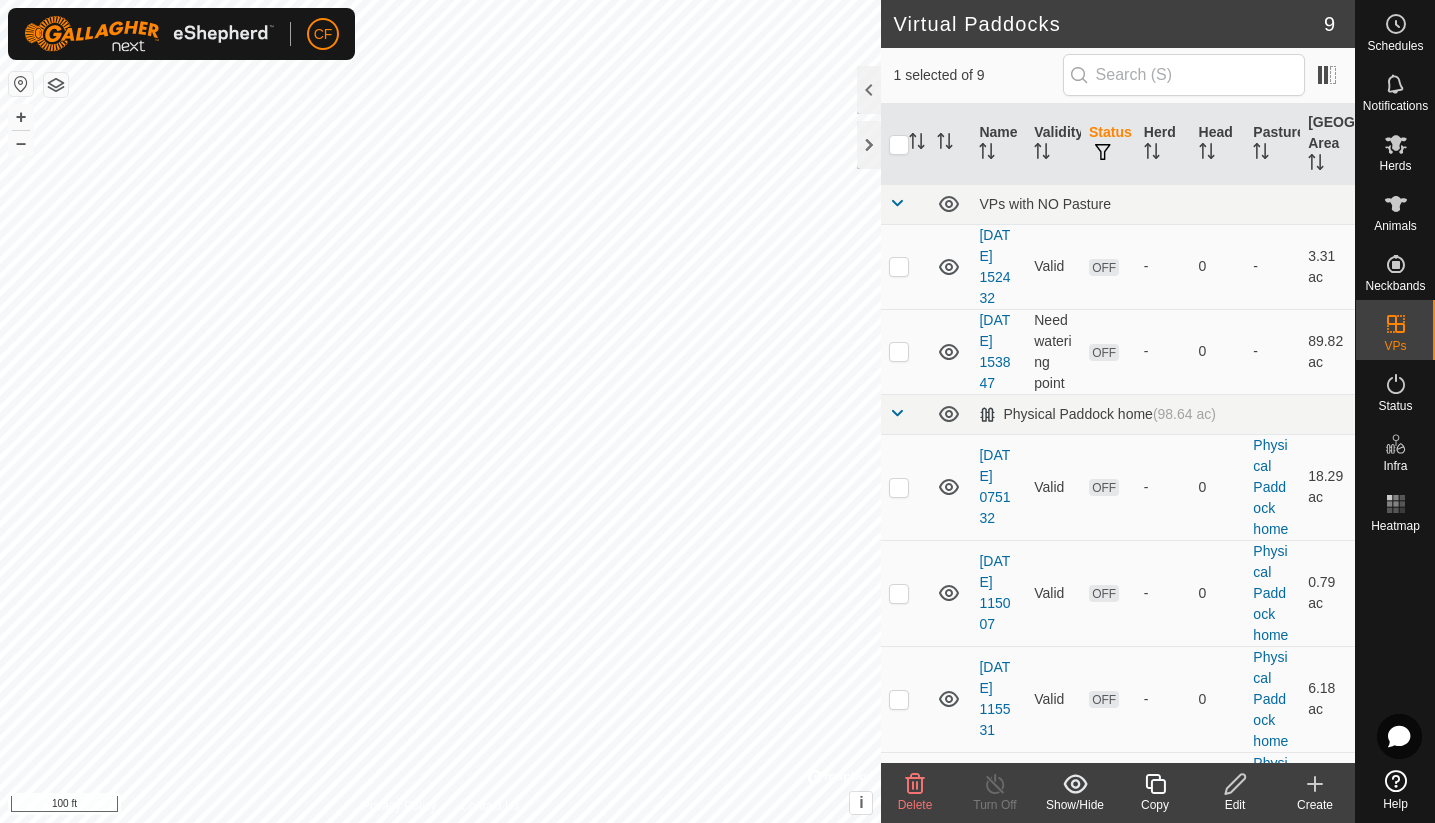 checkbox on "false" 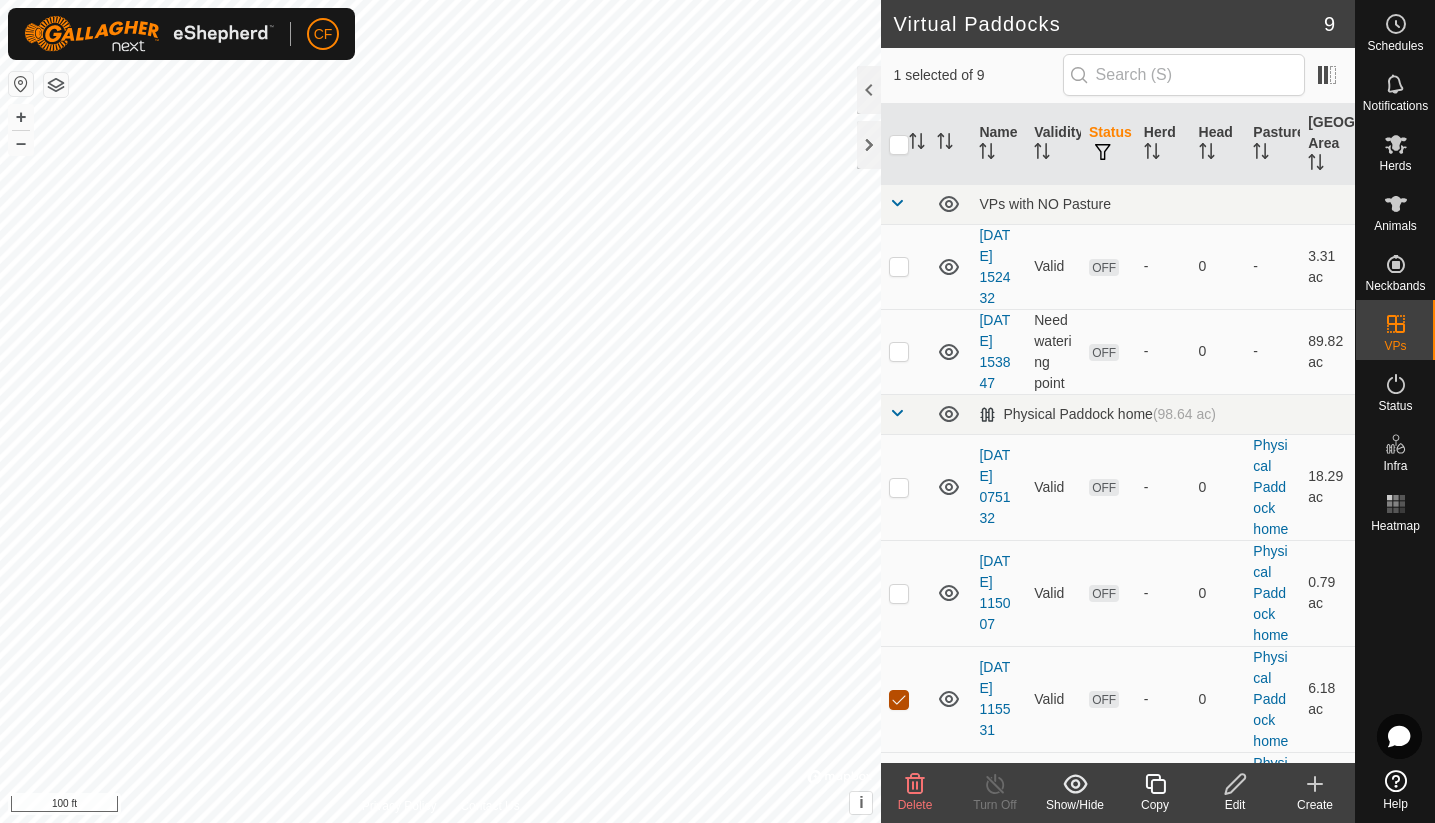 click at bounding box center [899, 700] 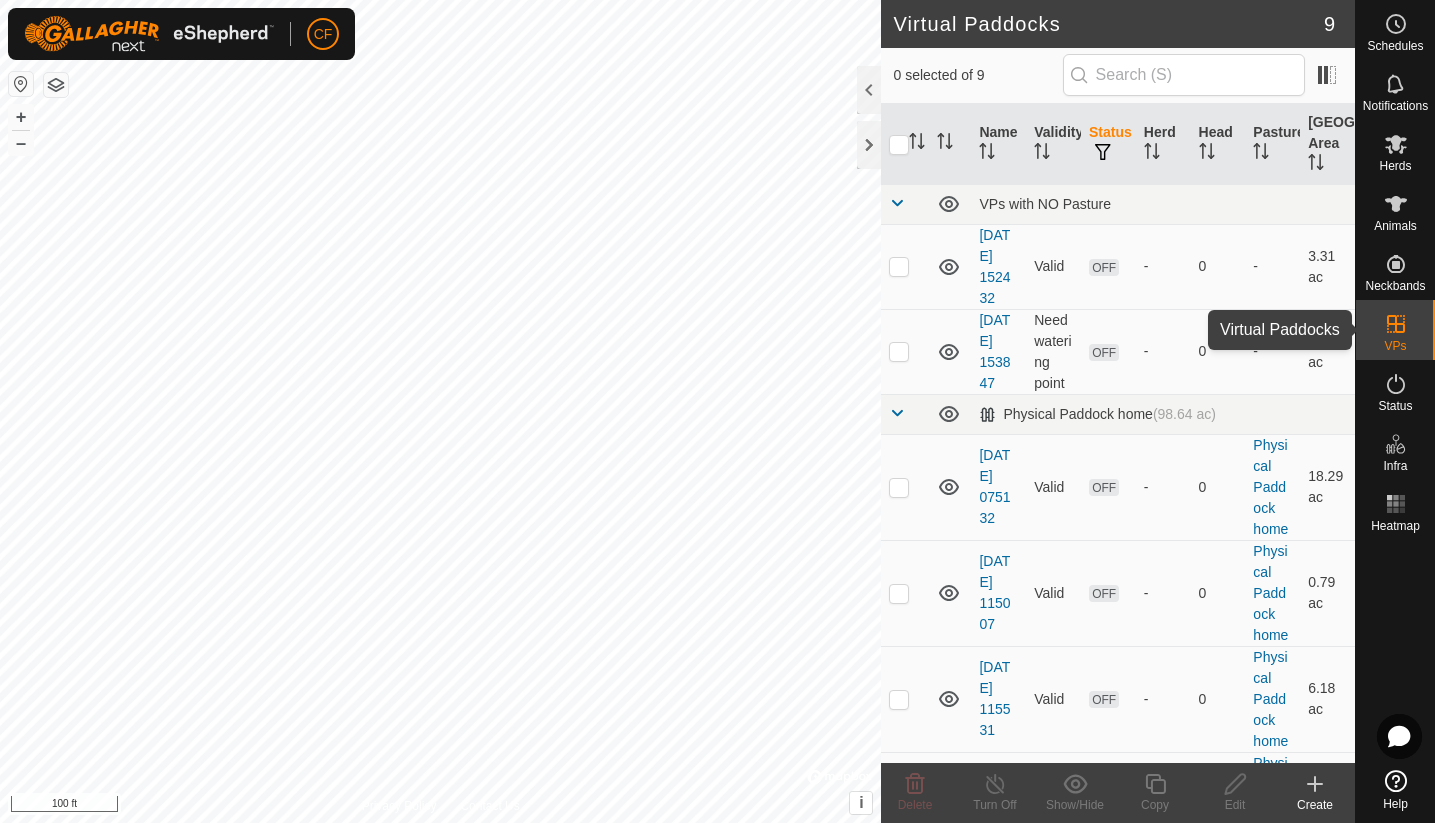 click 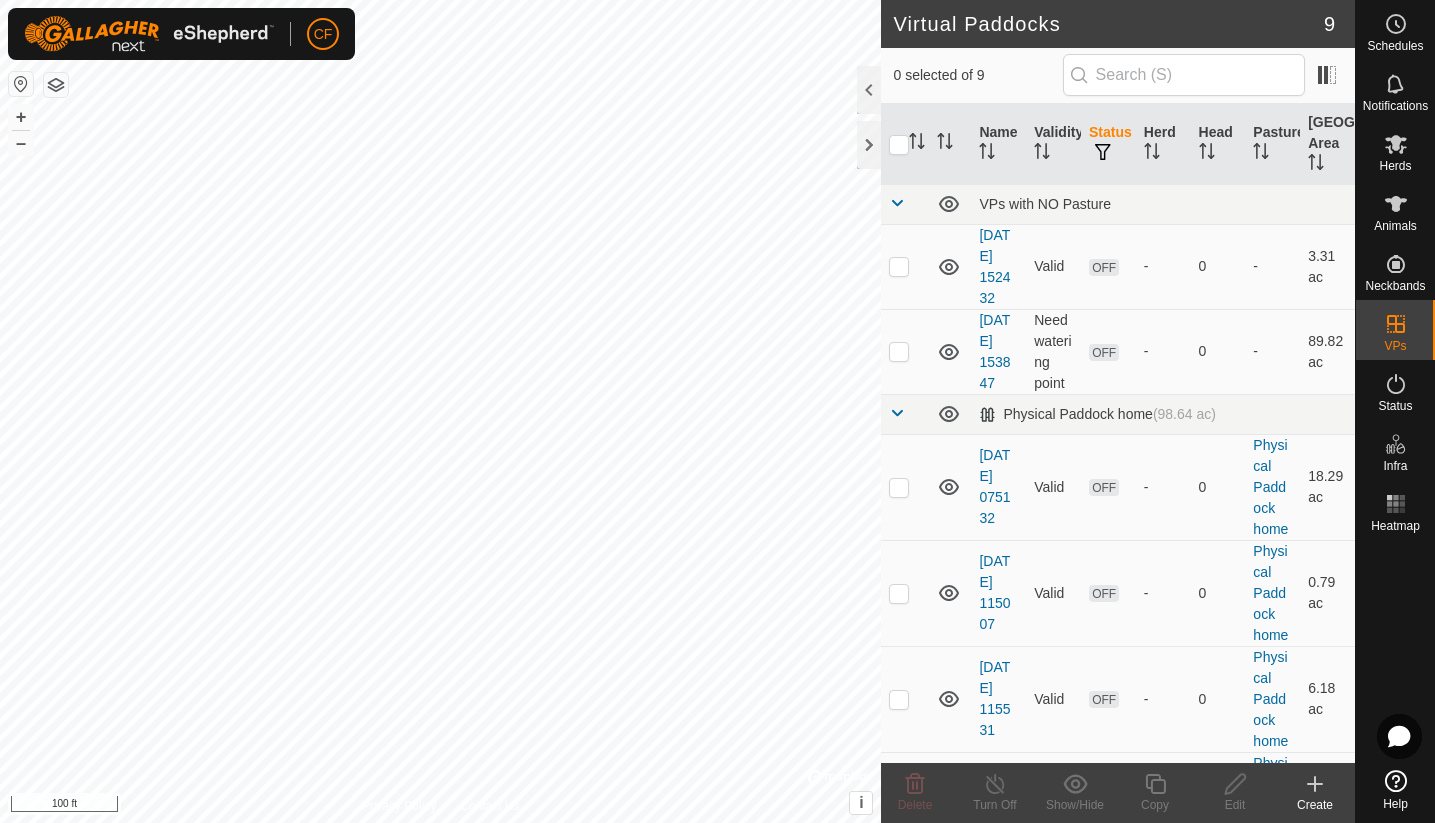 click 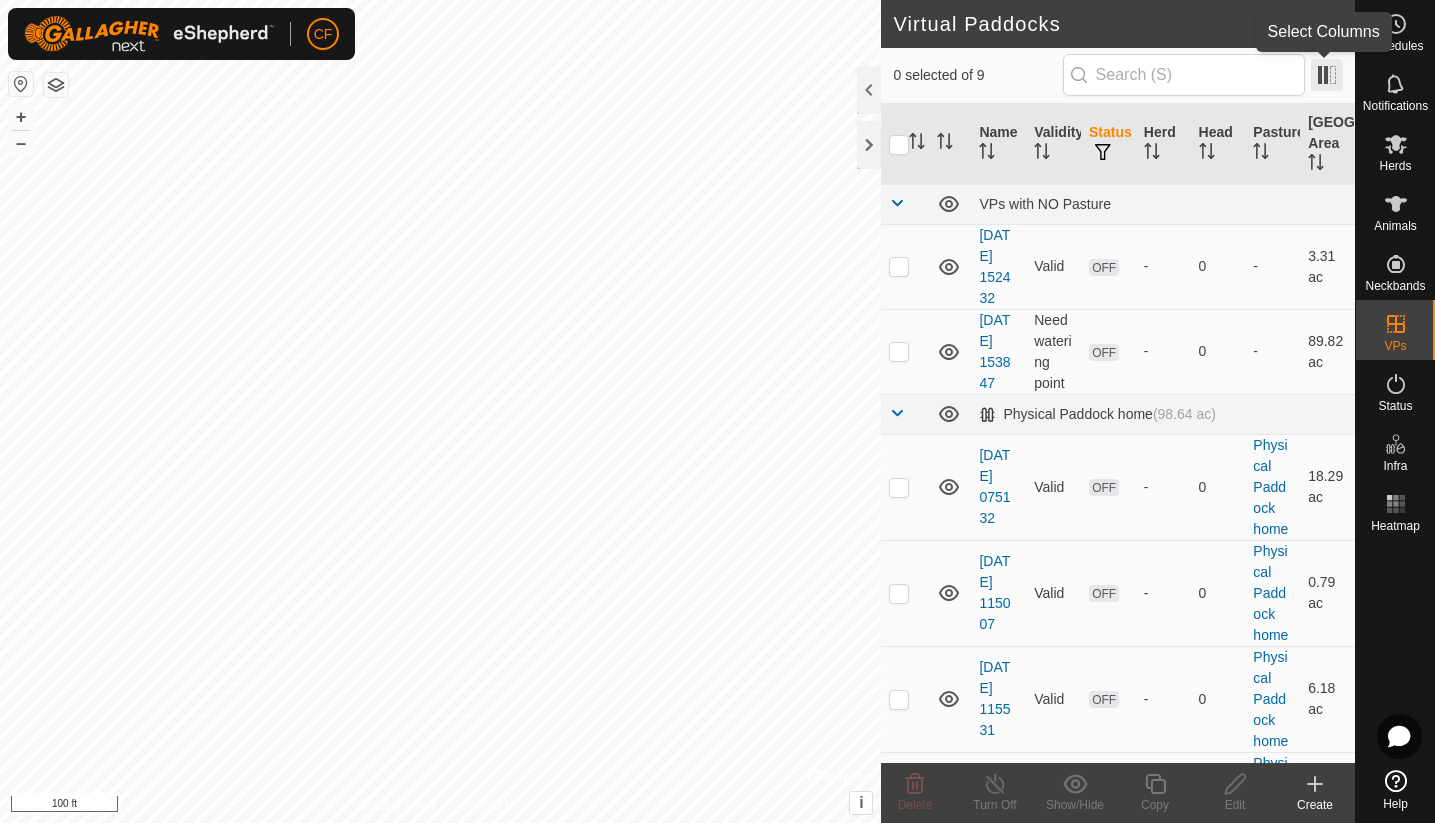 click at bounding box center [1327, 75] 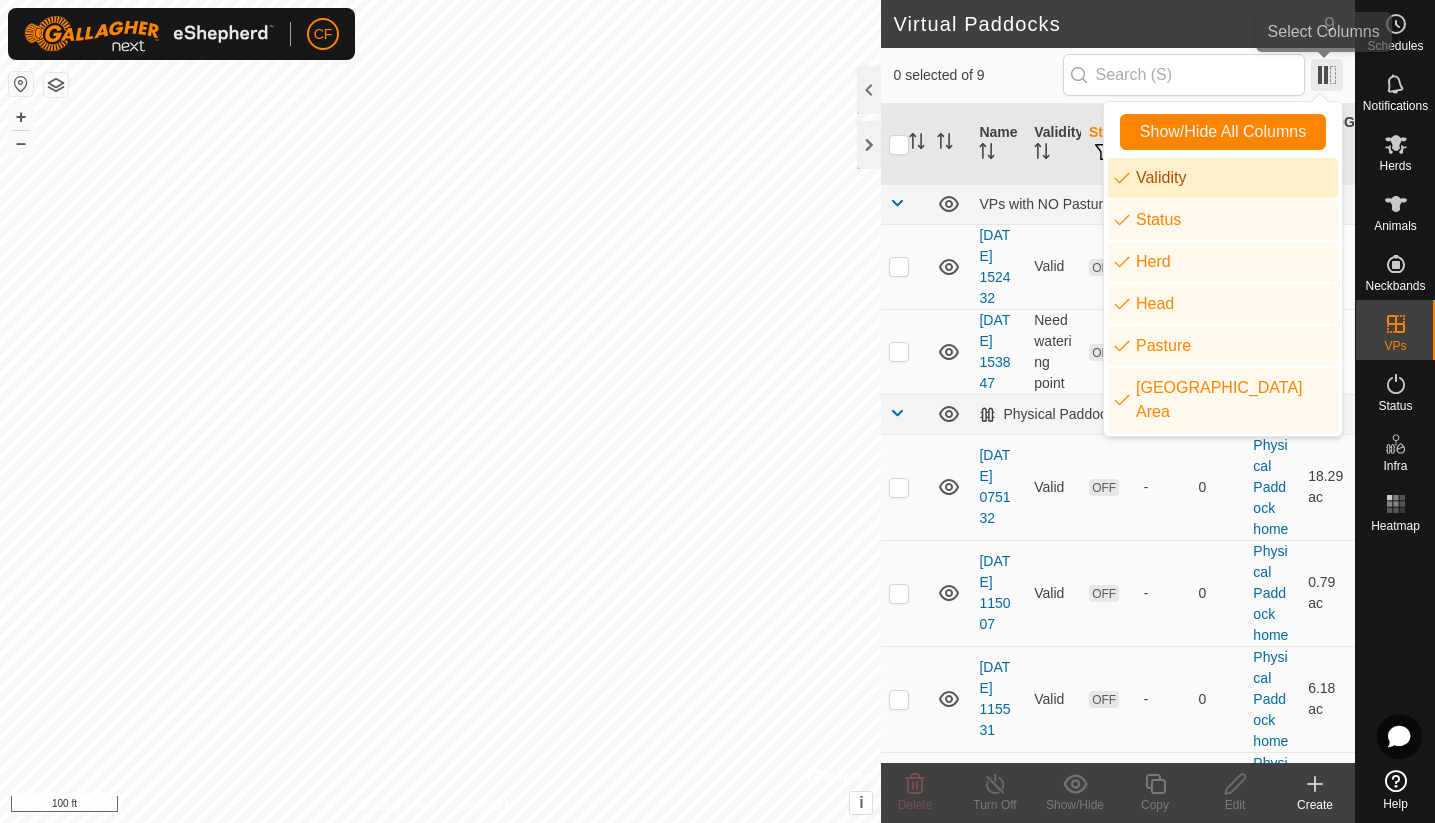 click at bounding box center [1327, 75] 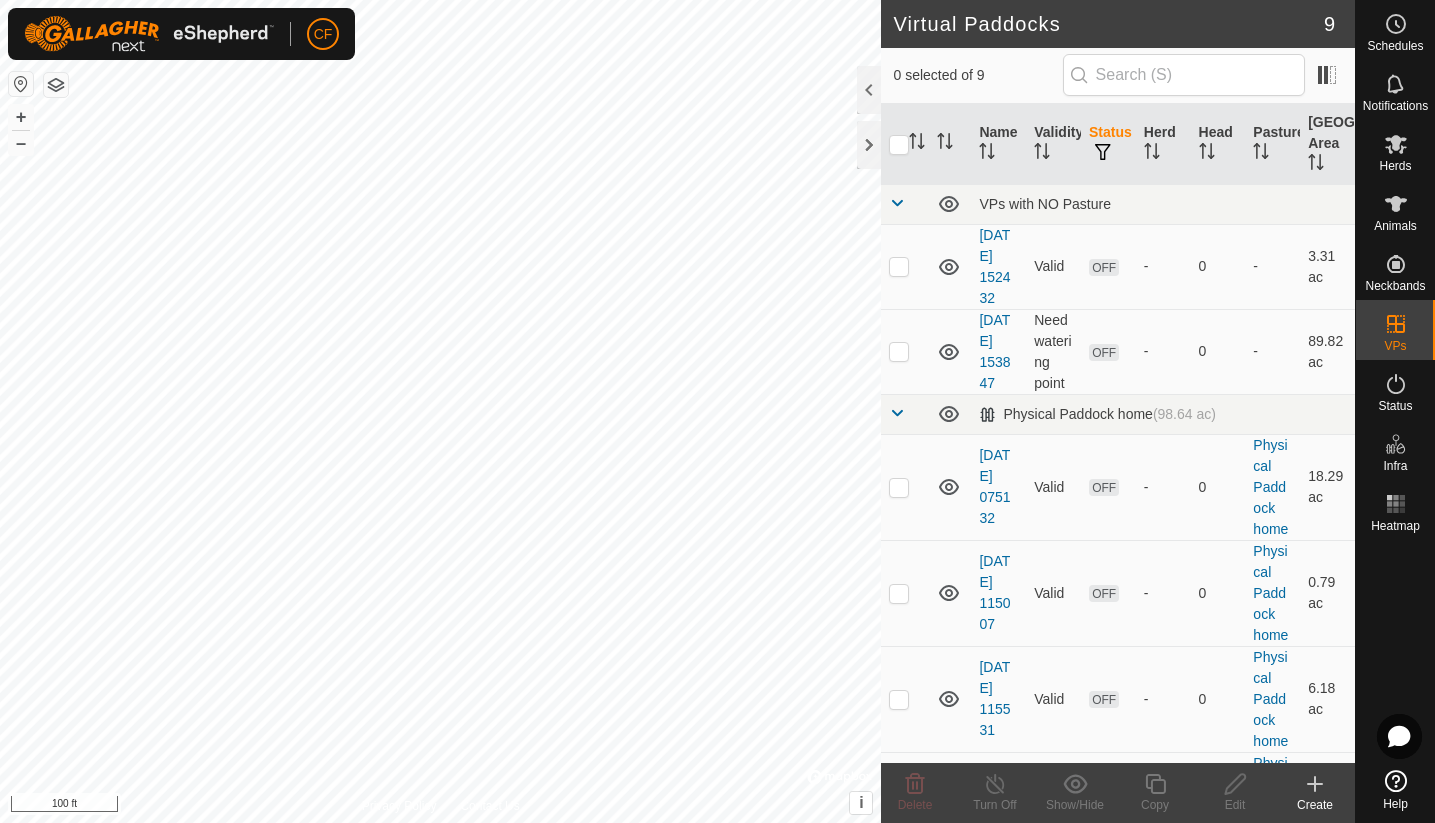 click at bounding box center [897, 203] 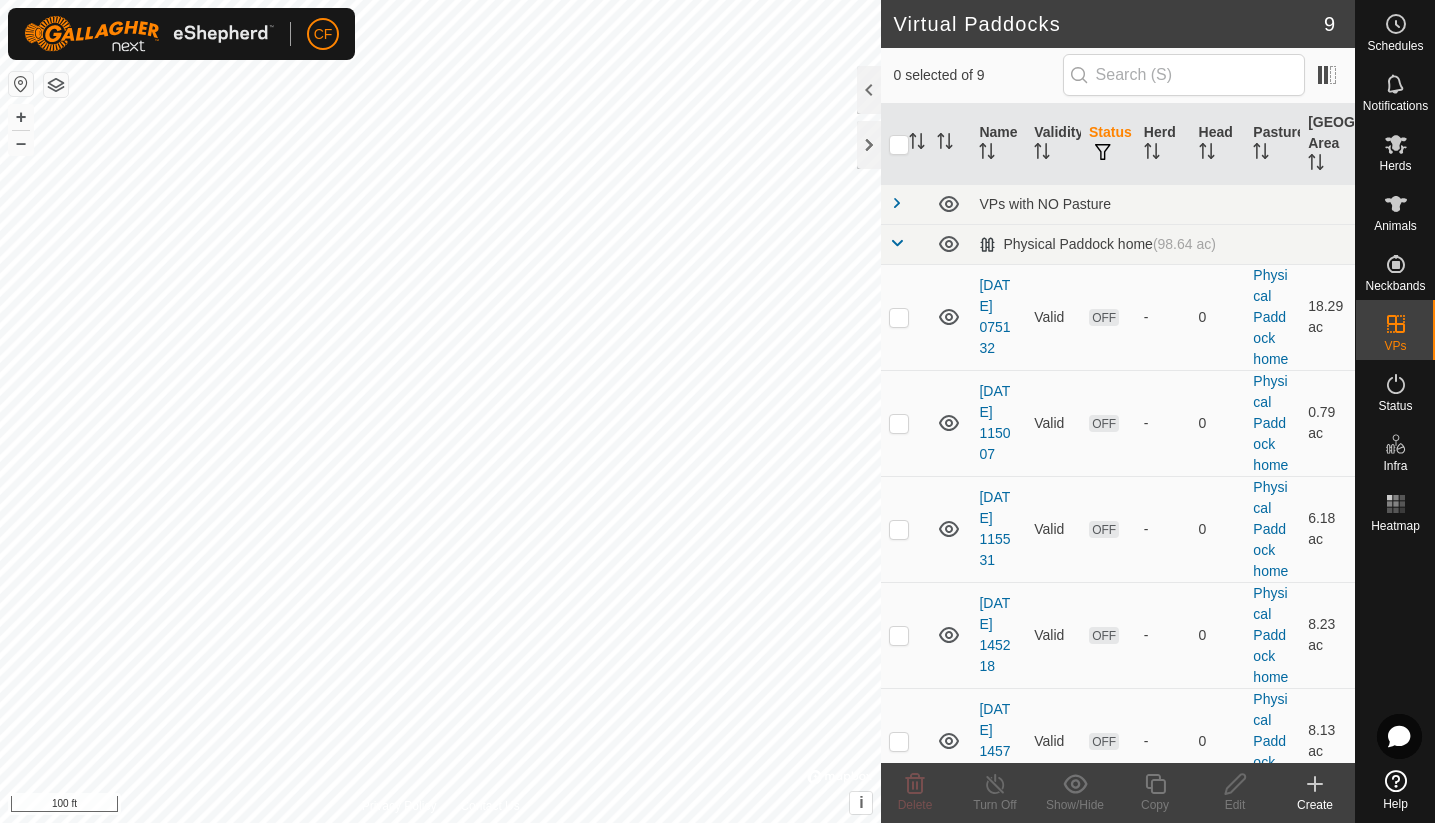 click at bounding box center (897, 243) 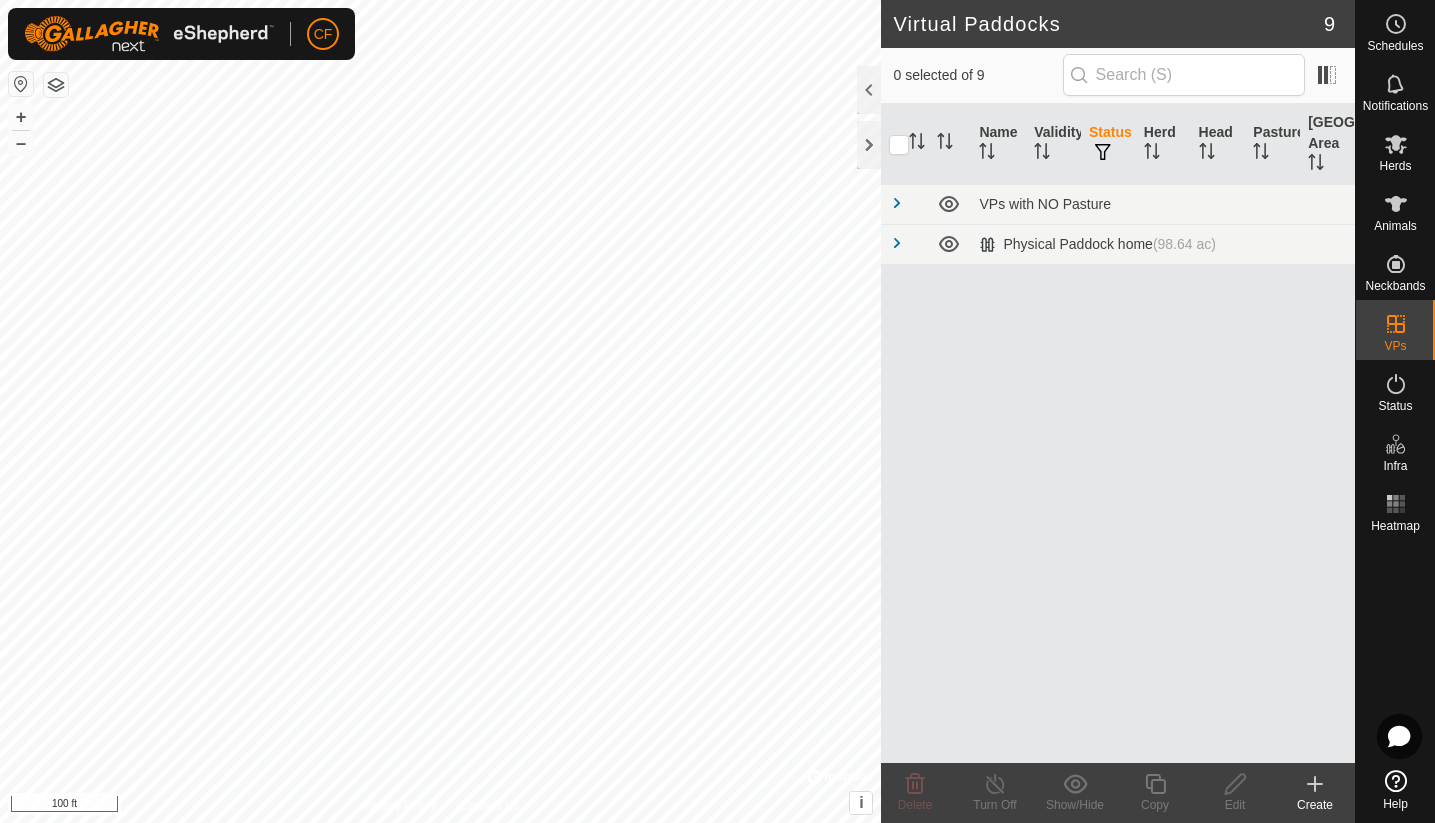 click at bounding box center [897, 203] 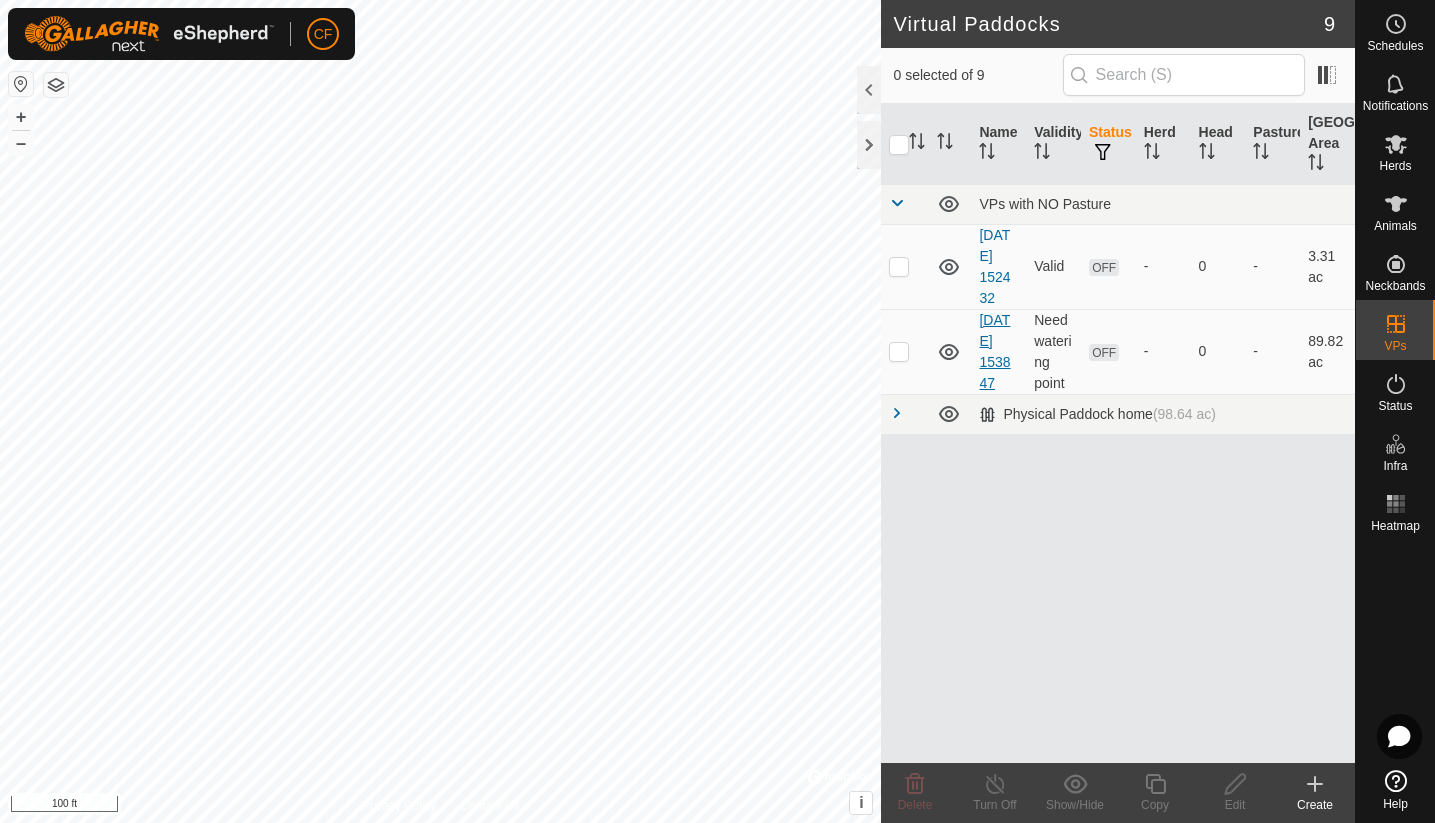 click on "[DATE] 153847" at bounding box center [994, 351] 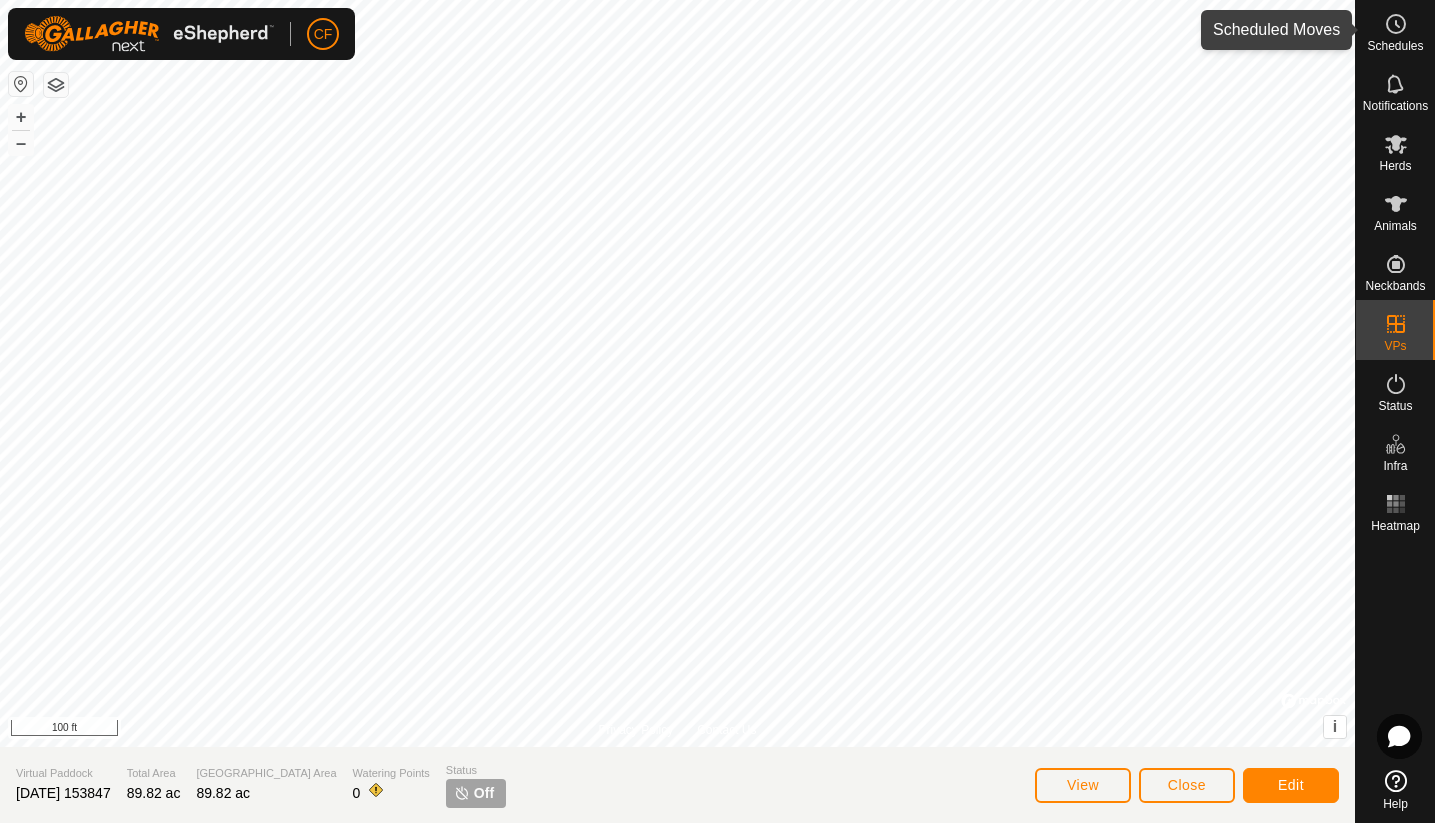 click 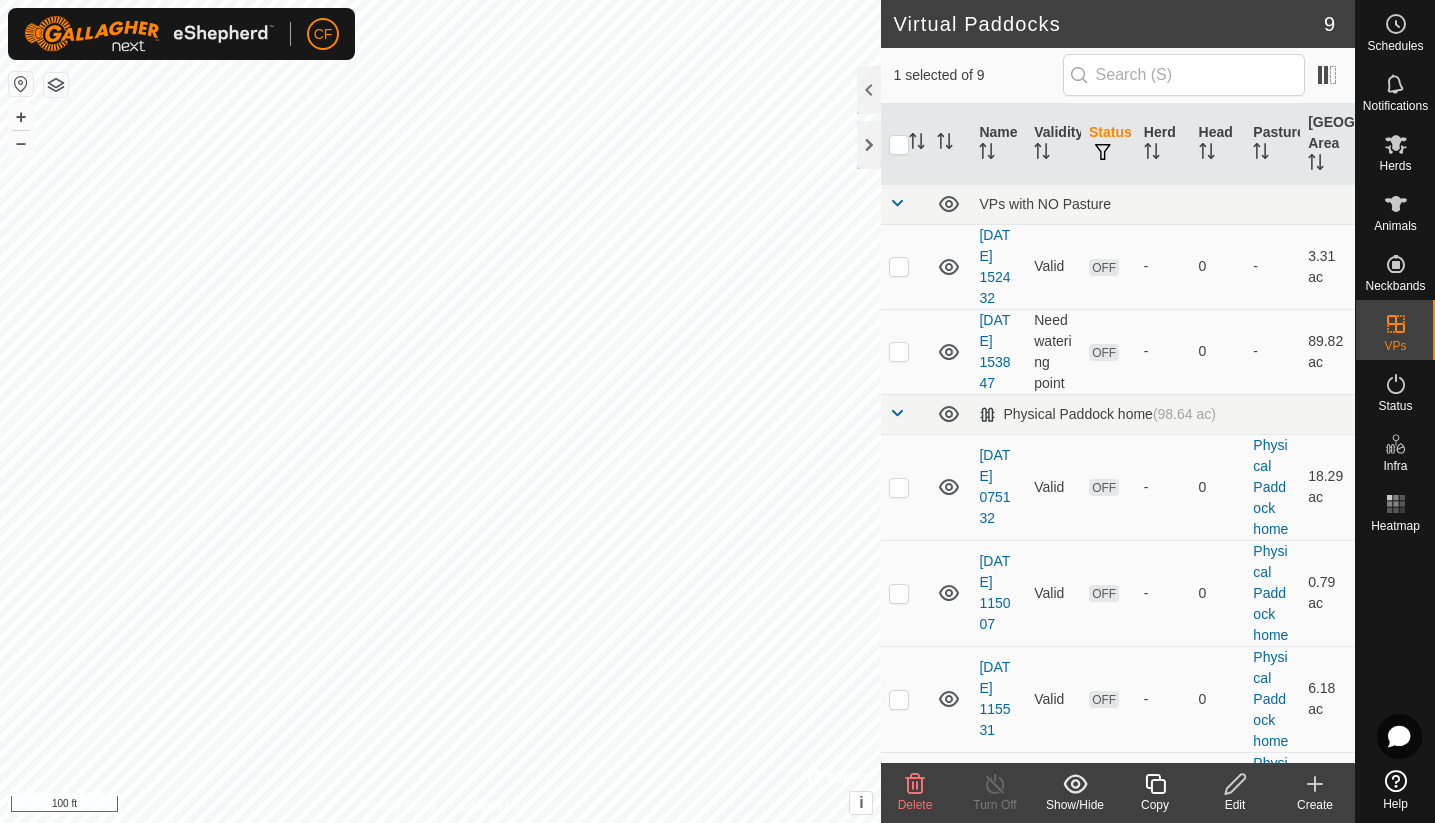 click 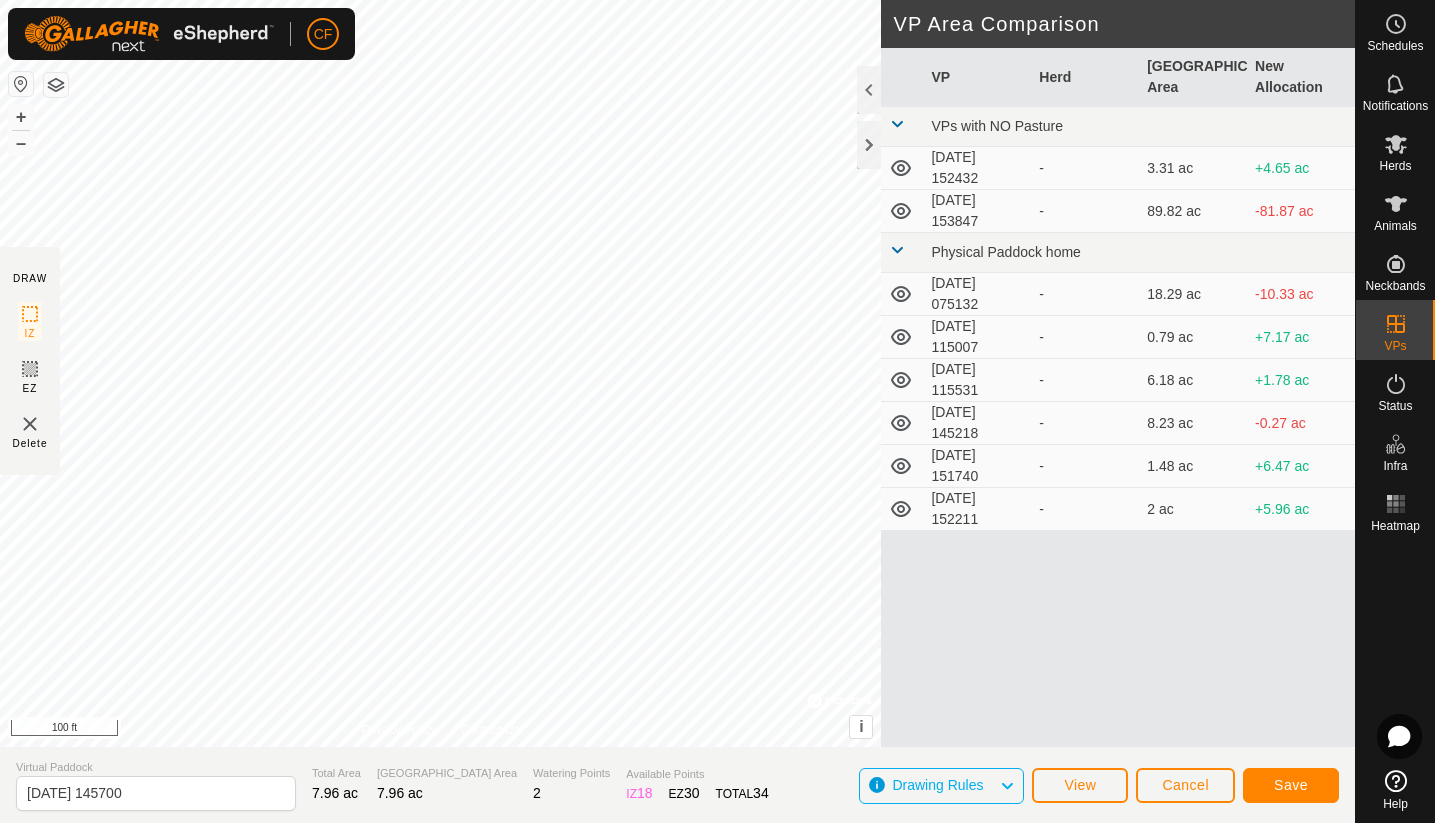 click on "Save" 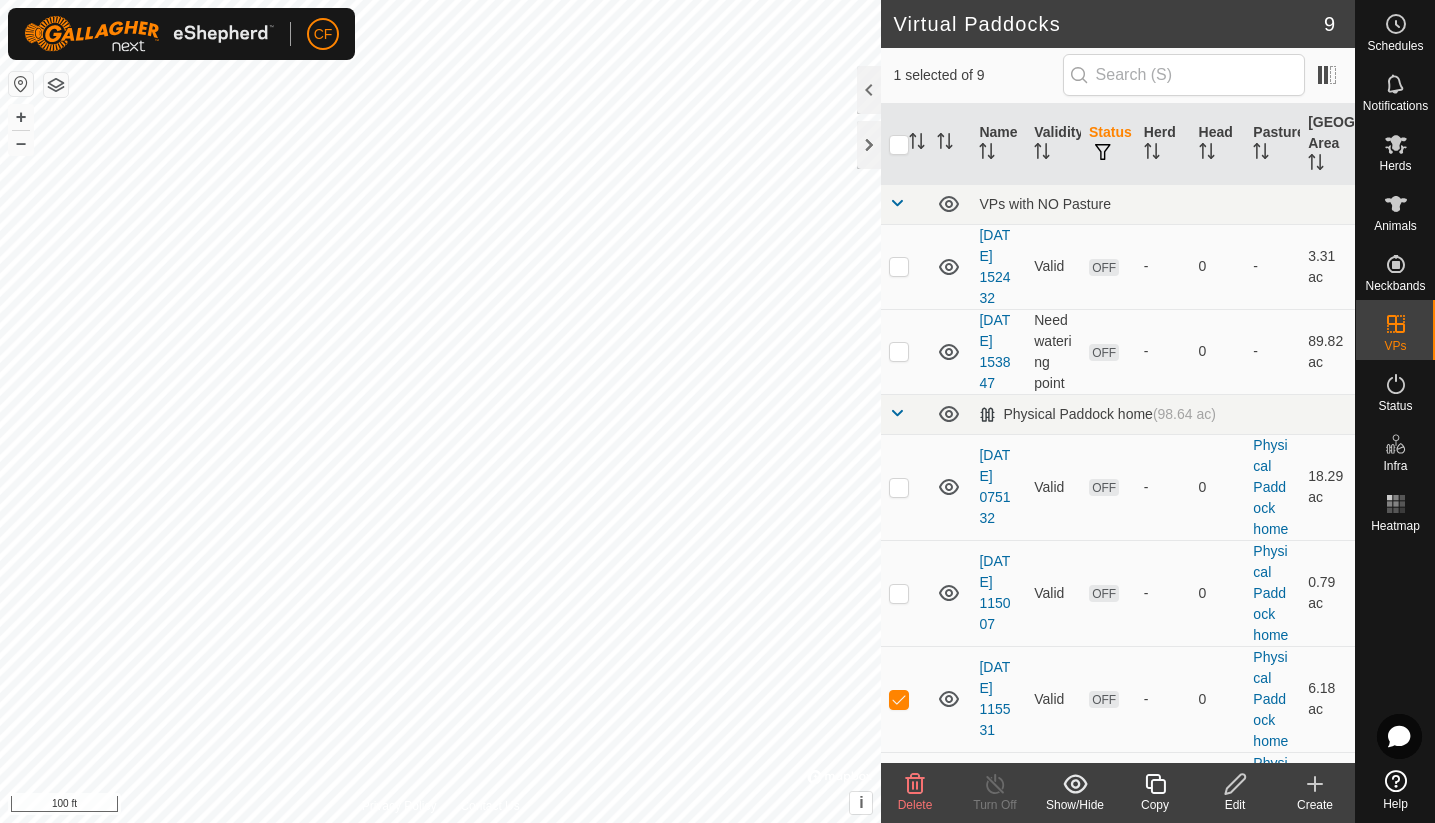checkbox on "false" 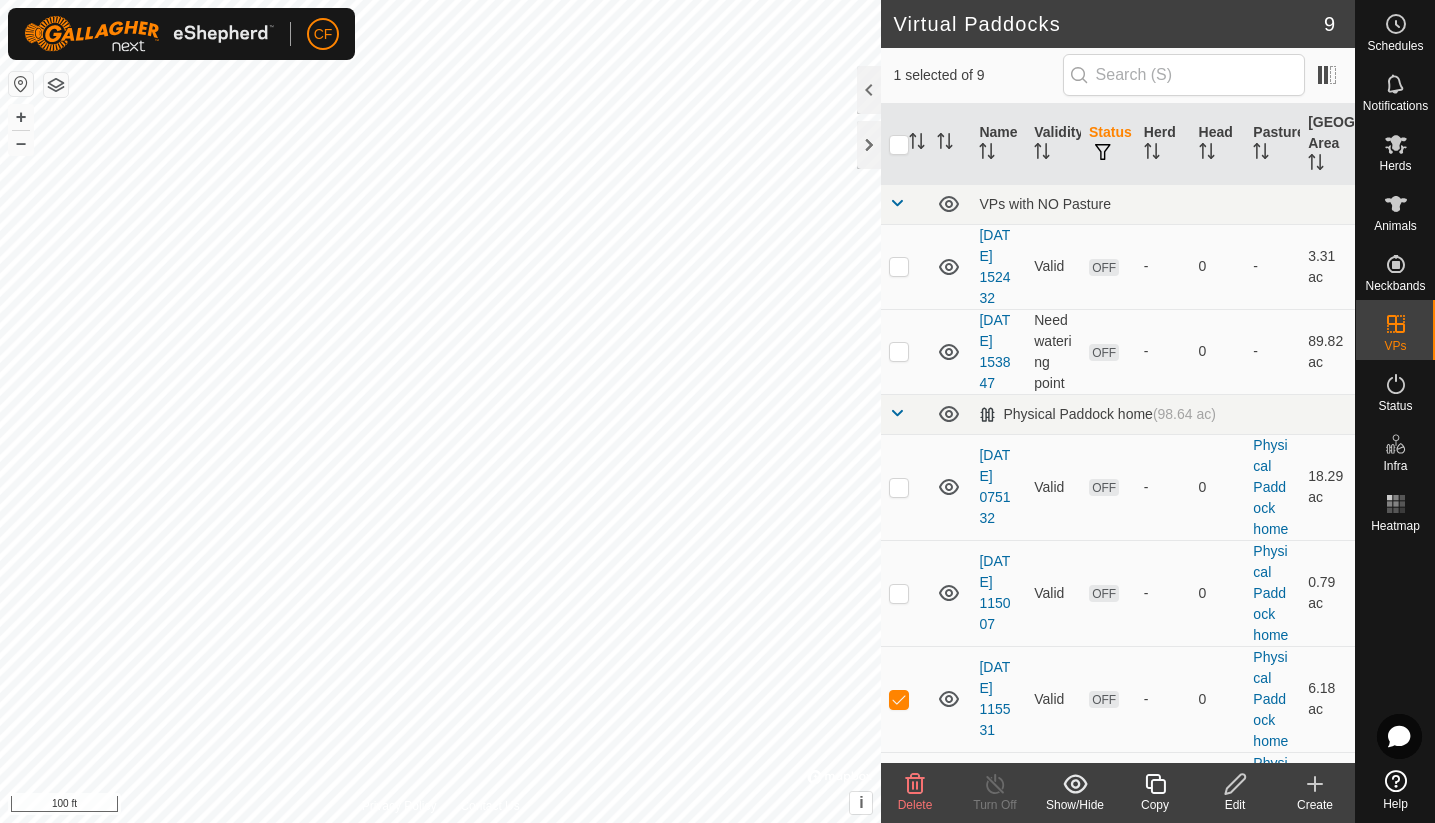 checkbox on "true" 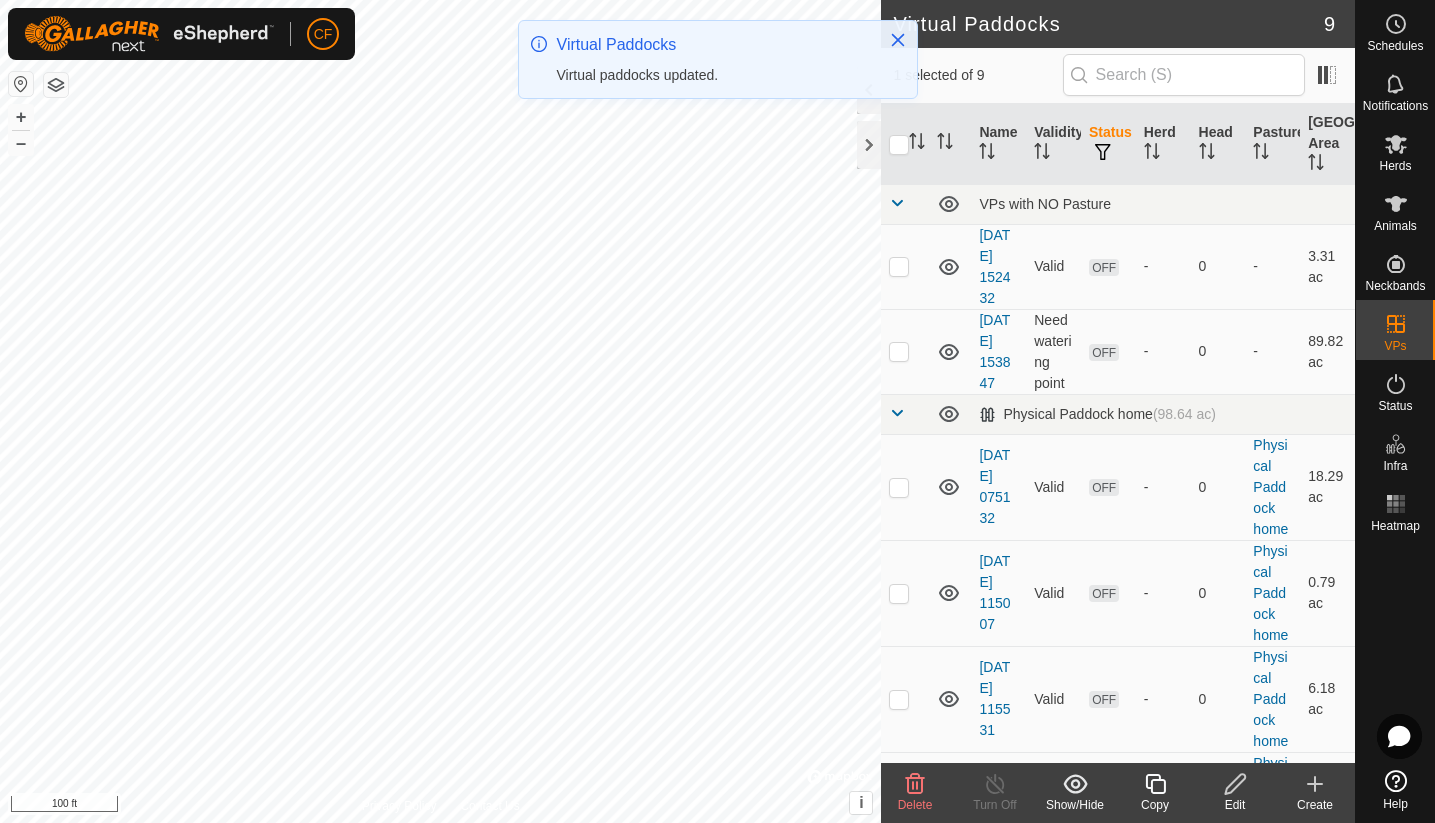 checkbox on "true" 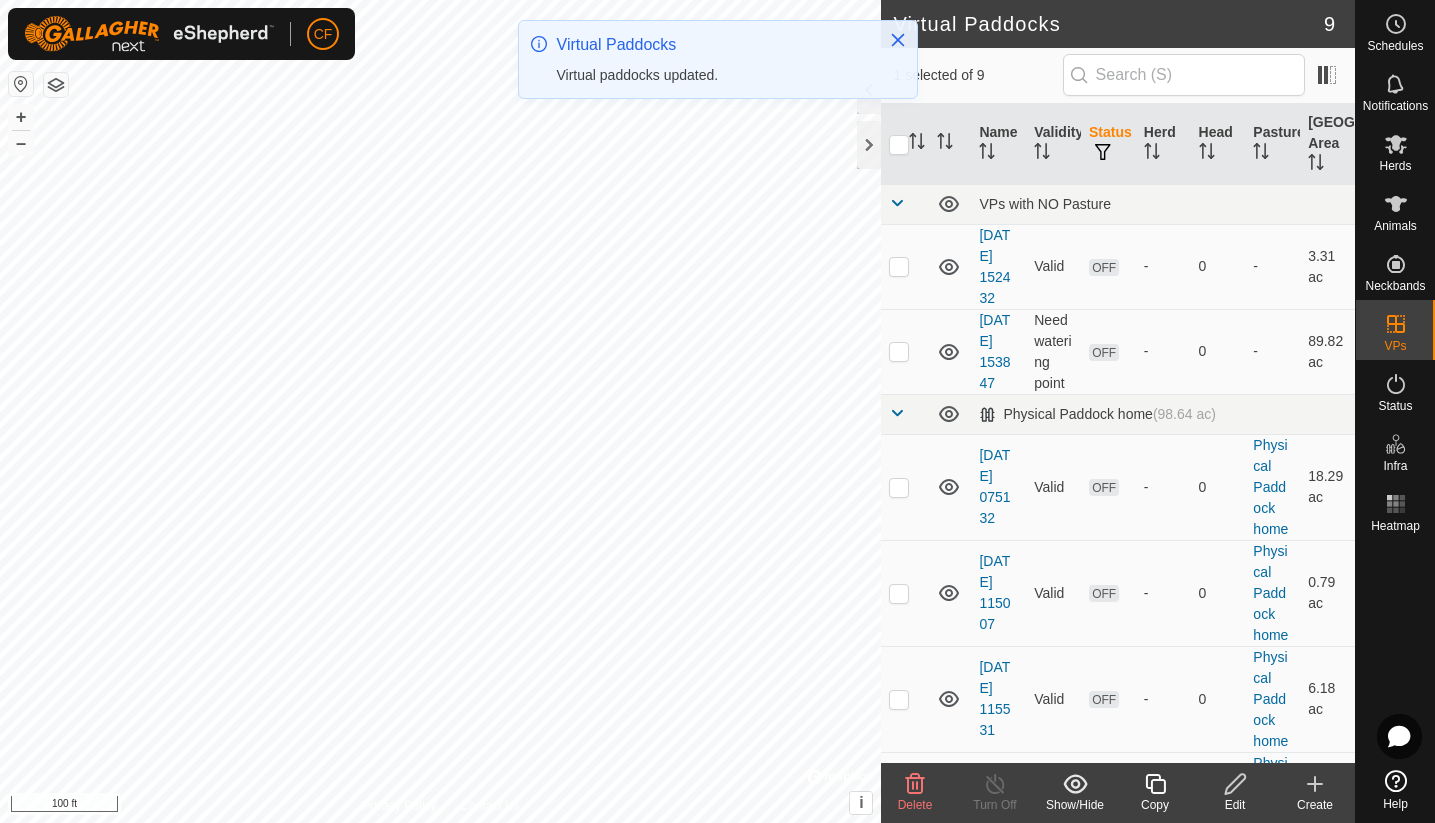 checkbox on "false" 